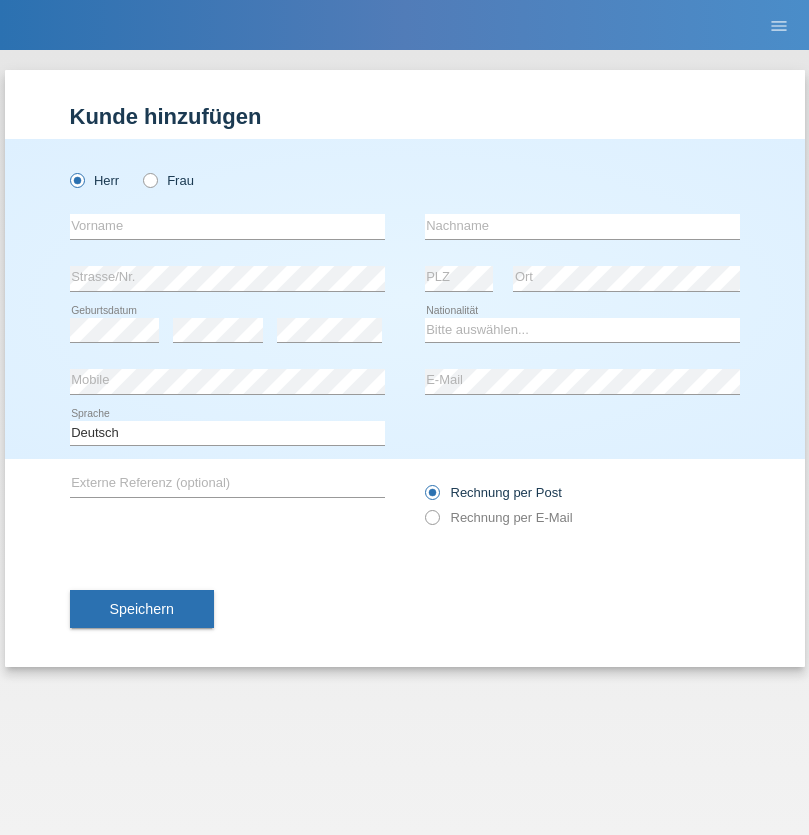 scroll, scrollTop: 0, scrollLeft: 0, axis: both 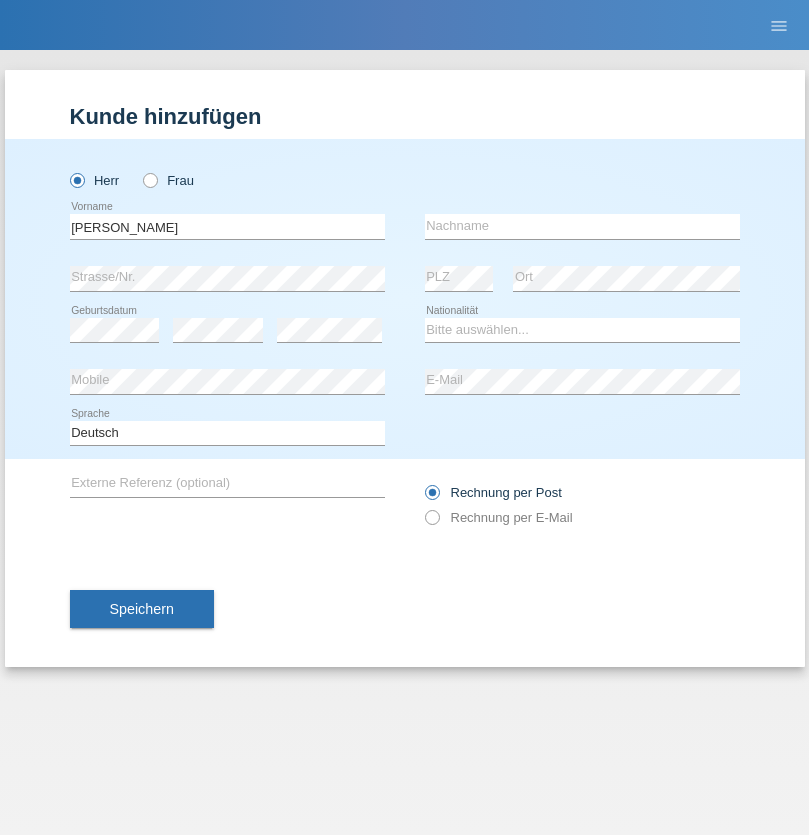 type on "[PERSON_NAME]" 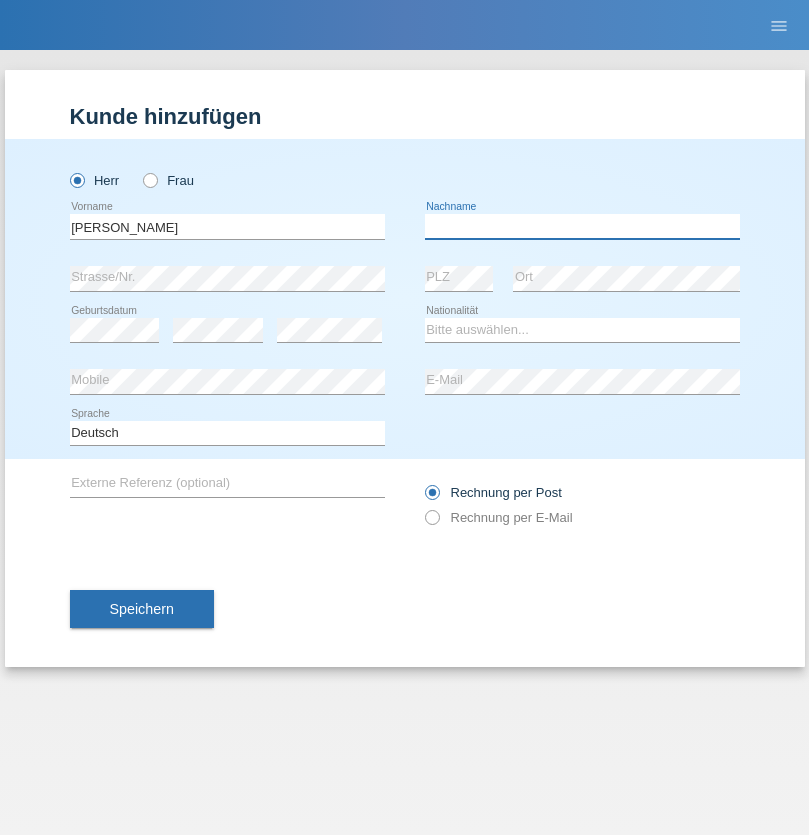 click at bounding box center (582, 226) 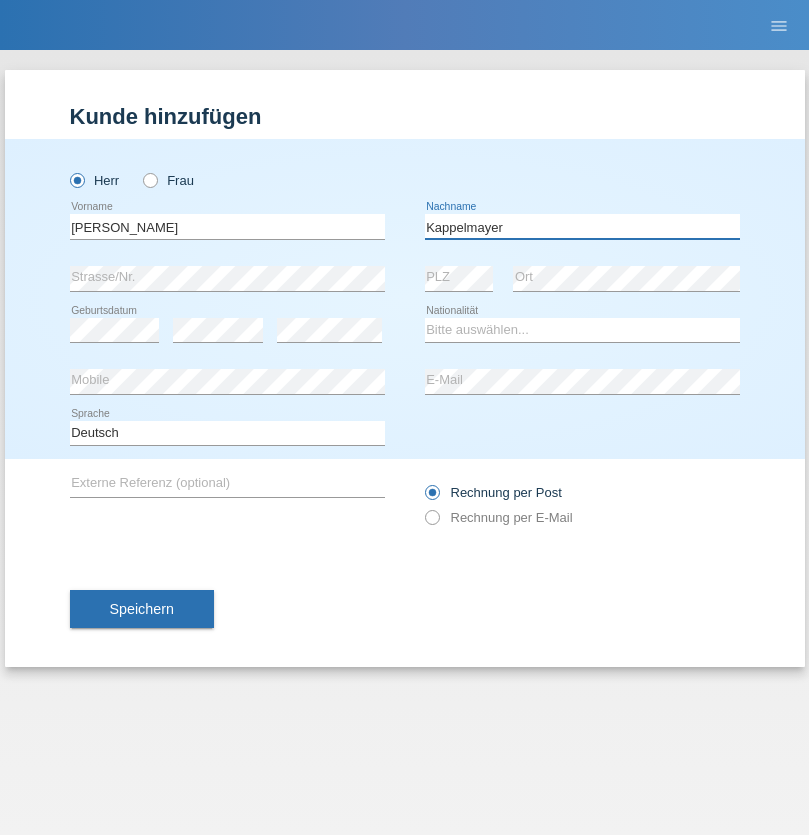 type on "Kappelmayer" 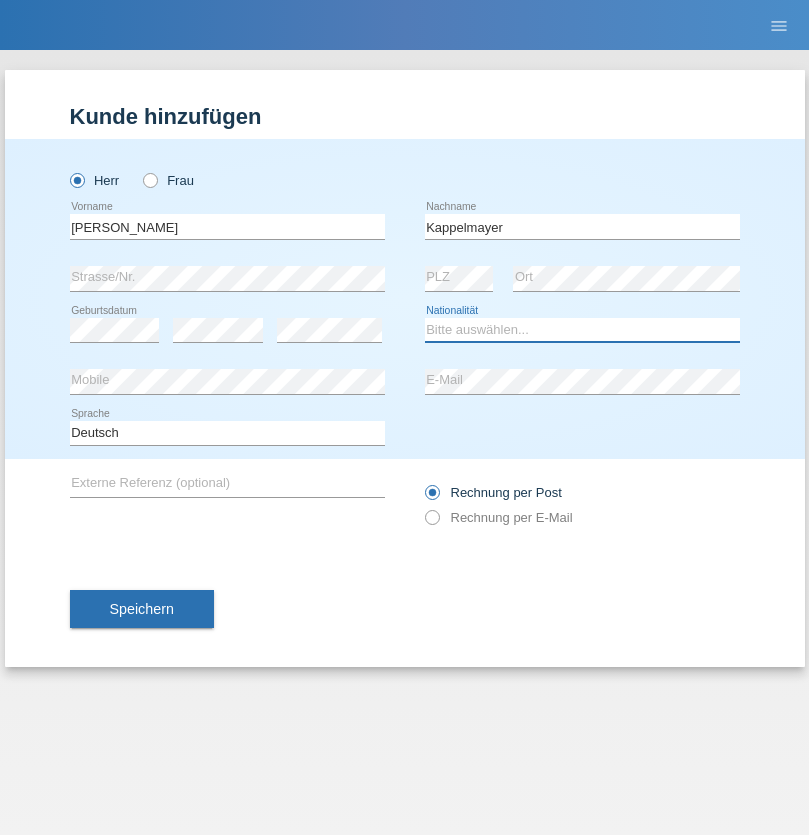 select on "BT" 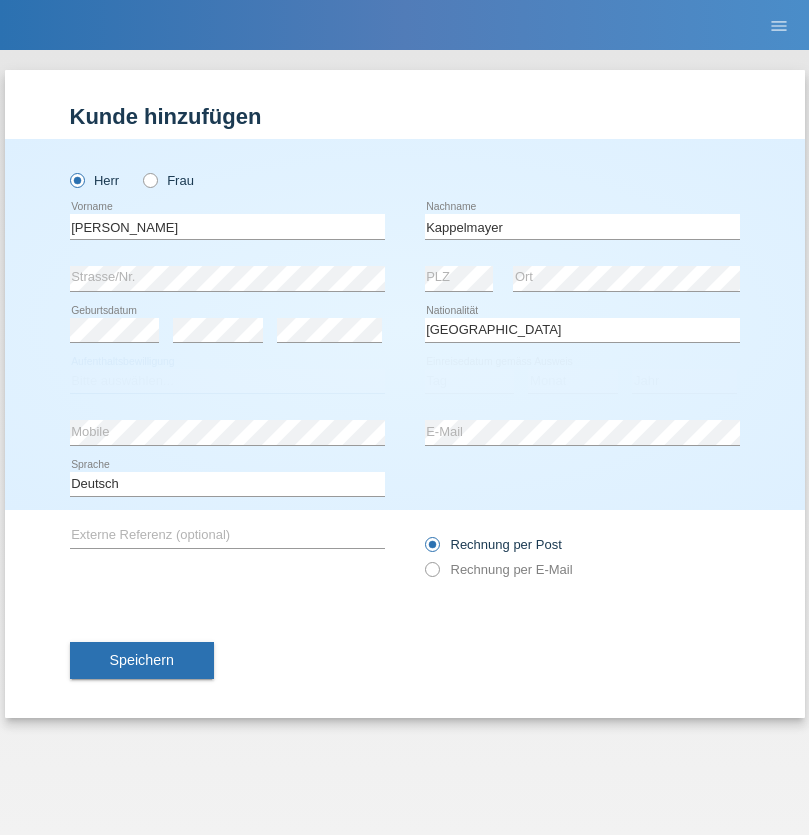 select on "C" 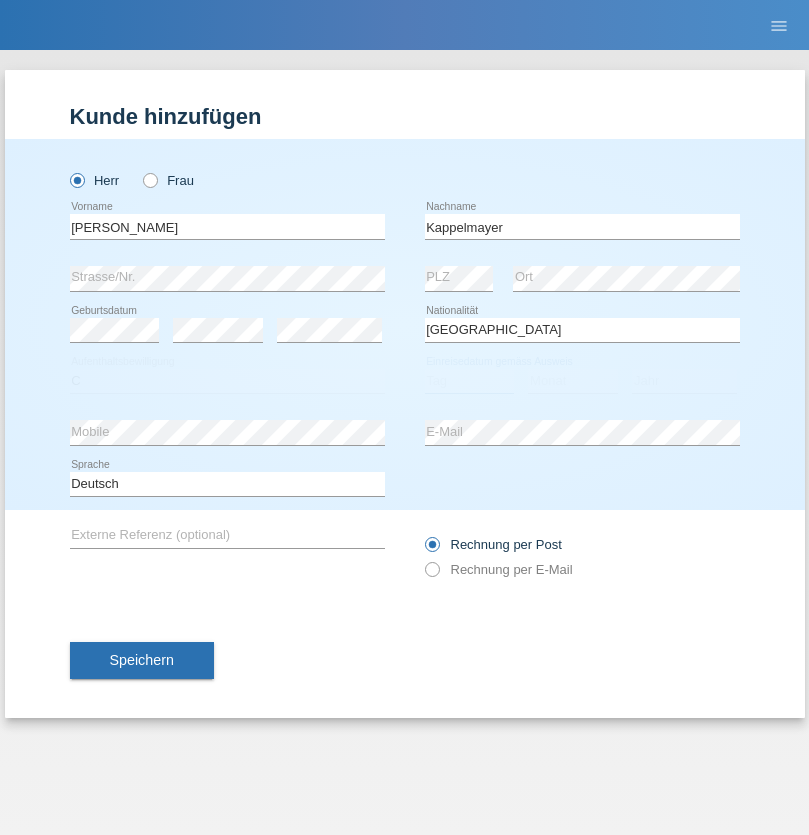 select on "12" 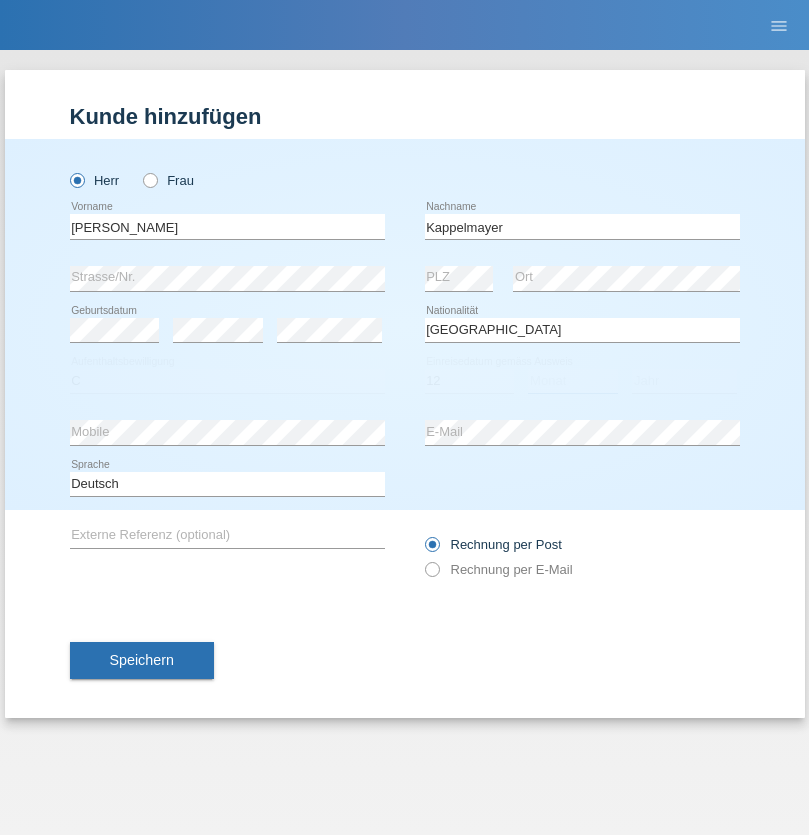 select on "02" 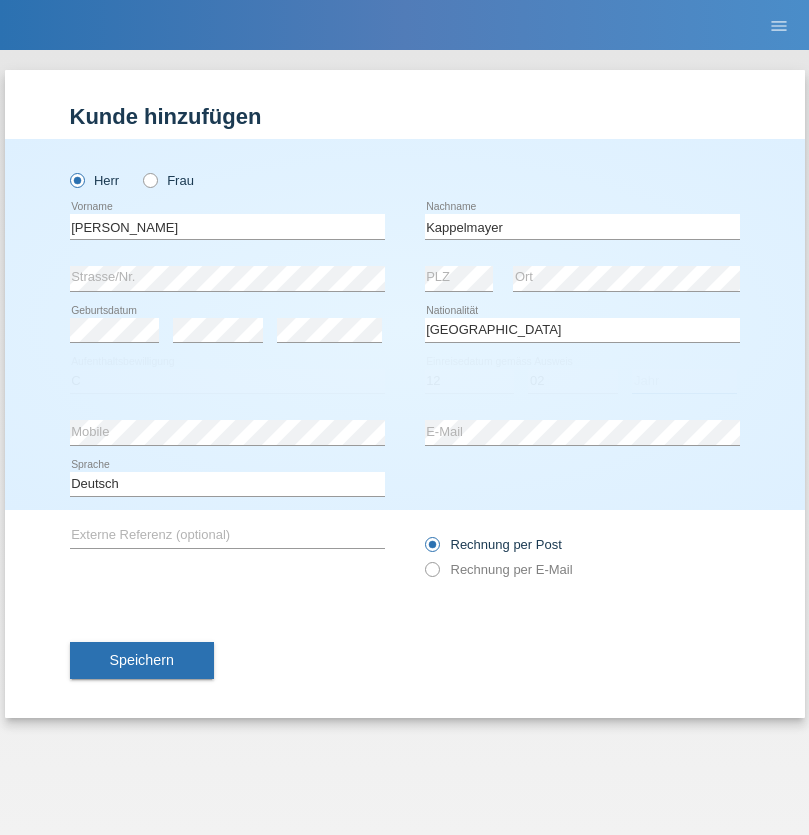 select on "2021" 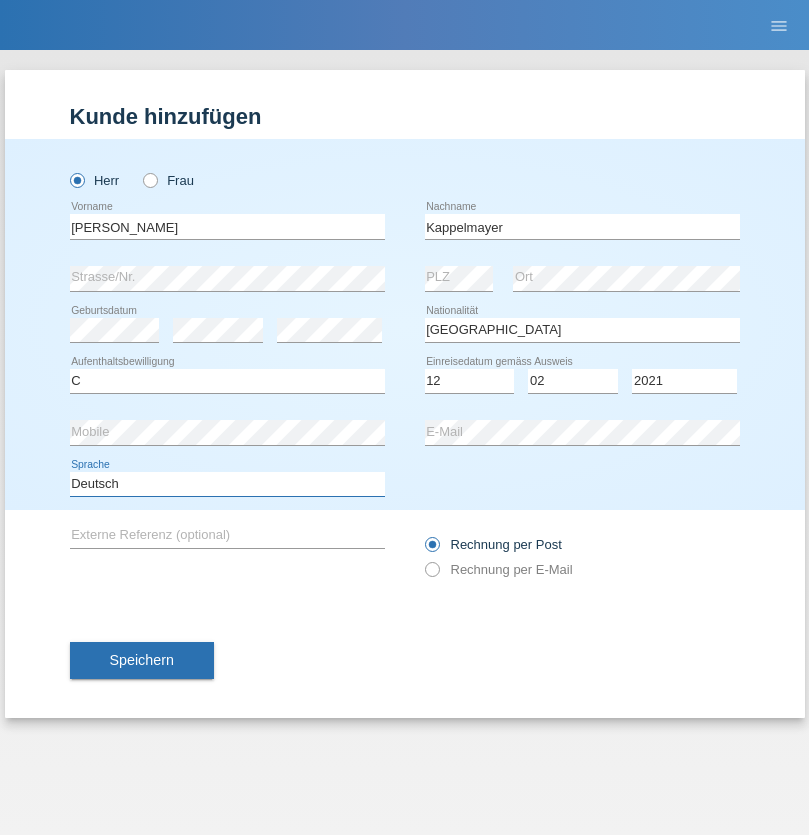 select on "en" 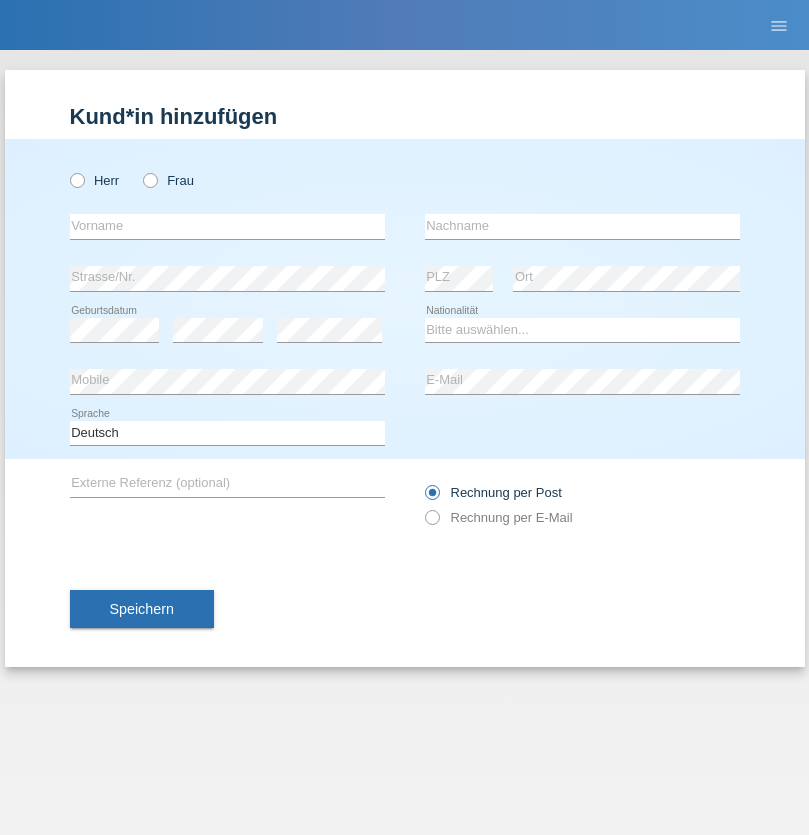 scroll, scrollTop: 0, scrollLeft: 0, axis: both 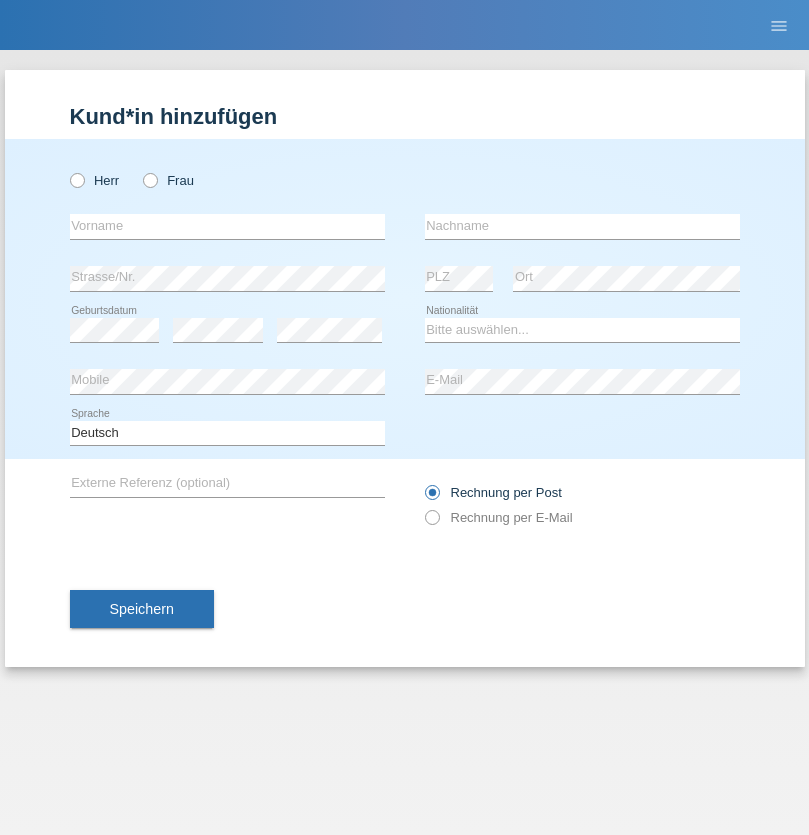radio on "true" 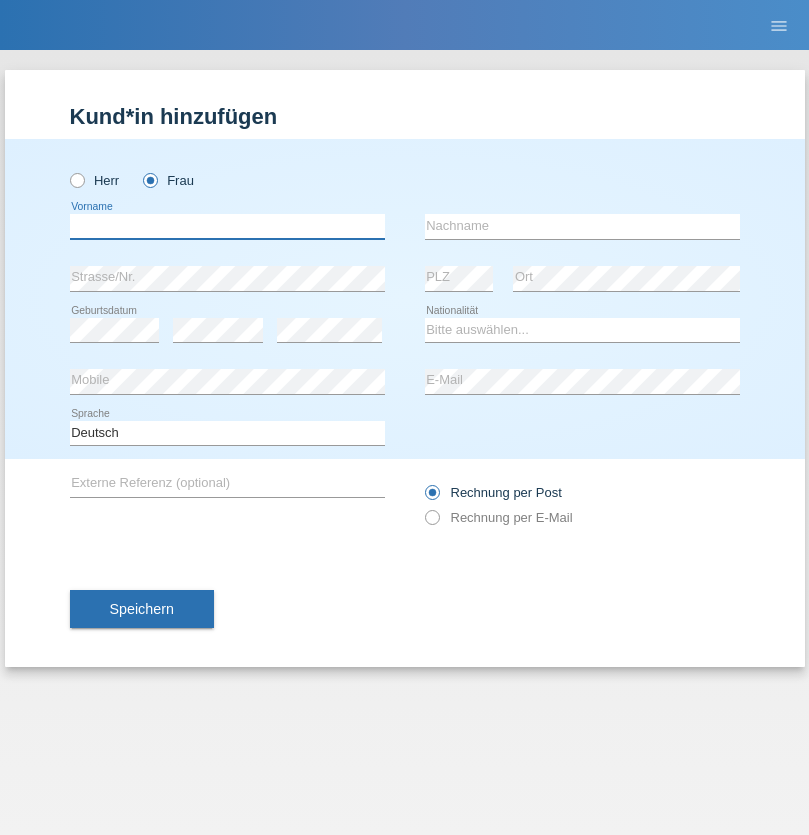 click at bounding box center [227, 226] 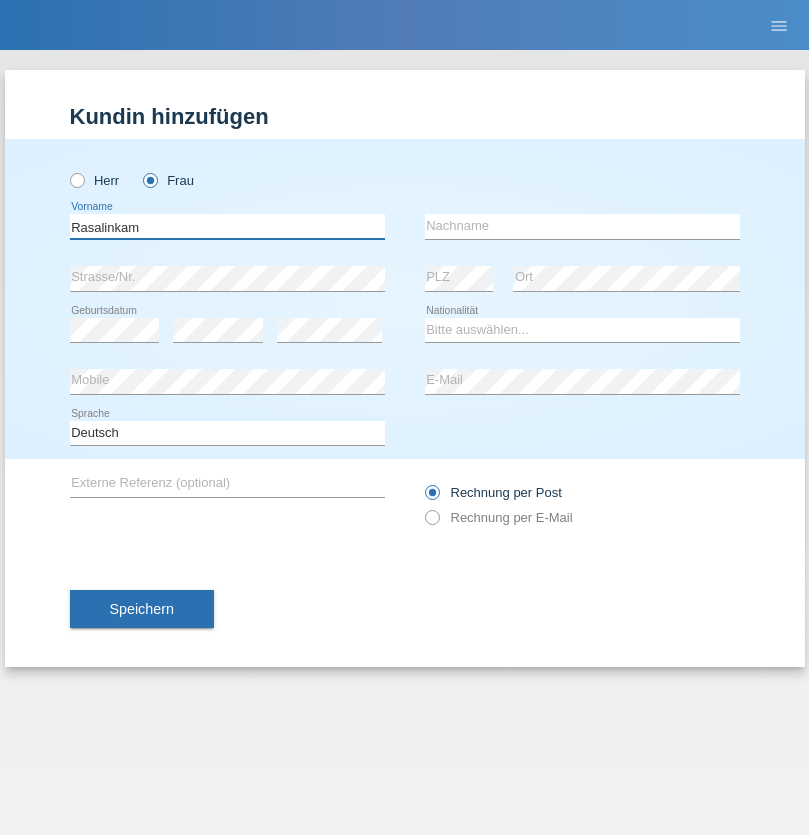 type on "Rasalinkam" 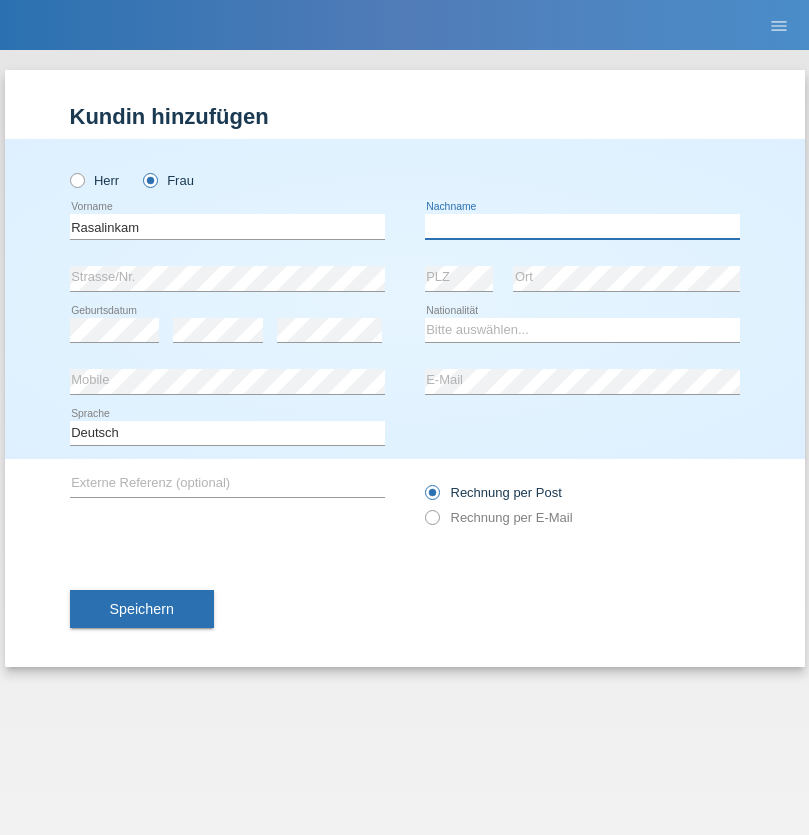 click at bounding box center (582, 226) 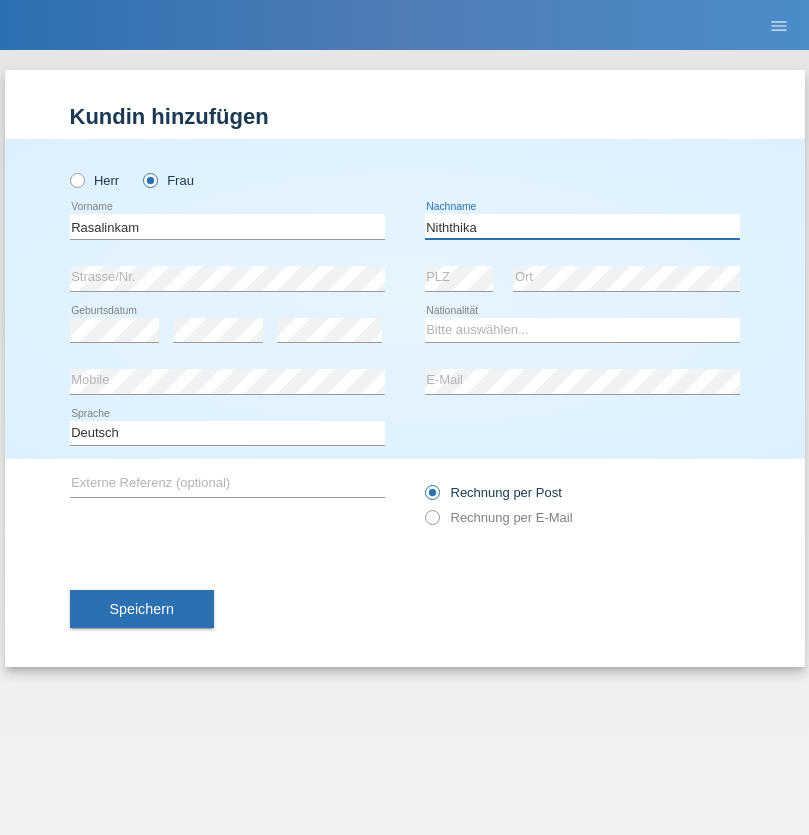 type on "Niththika" 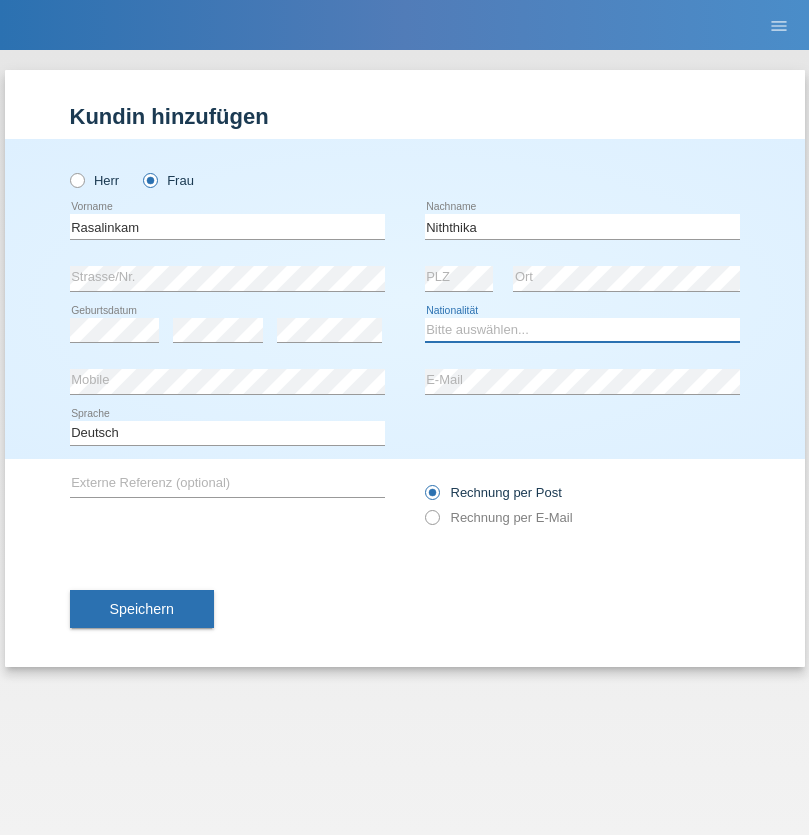 select on "LK" 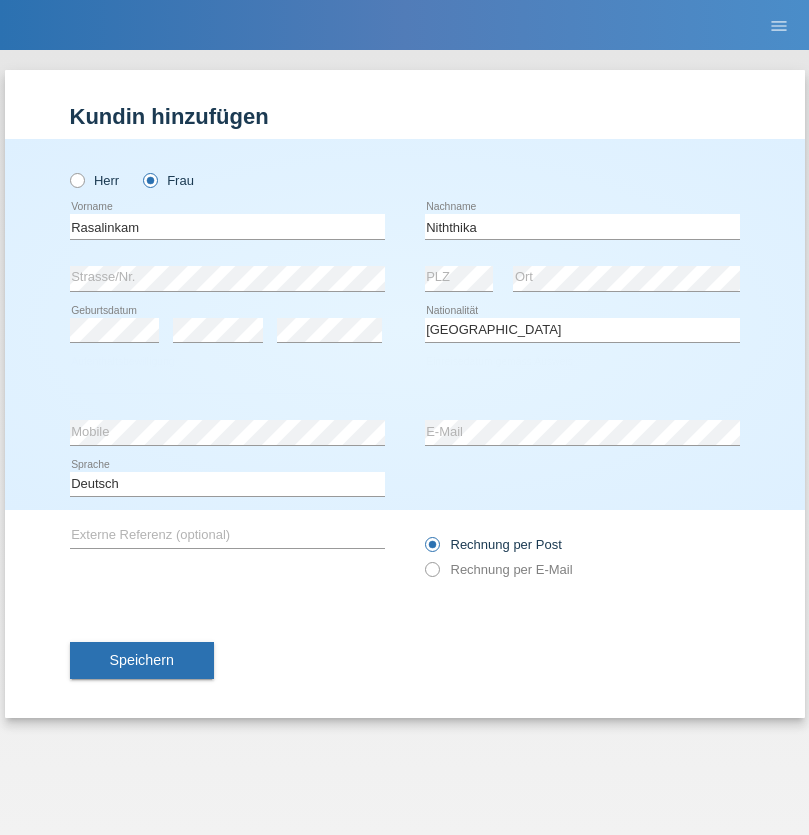 select on "C" 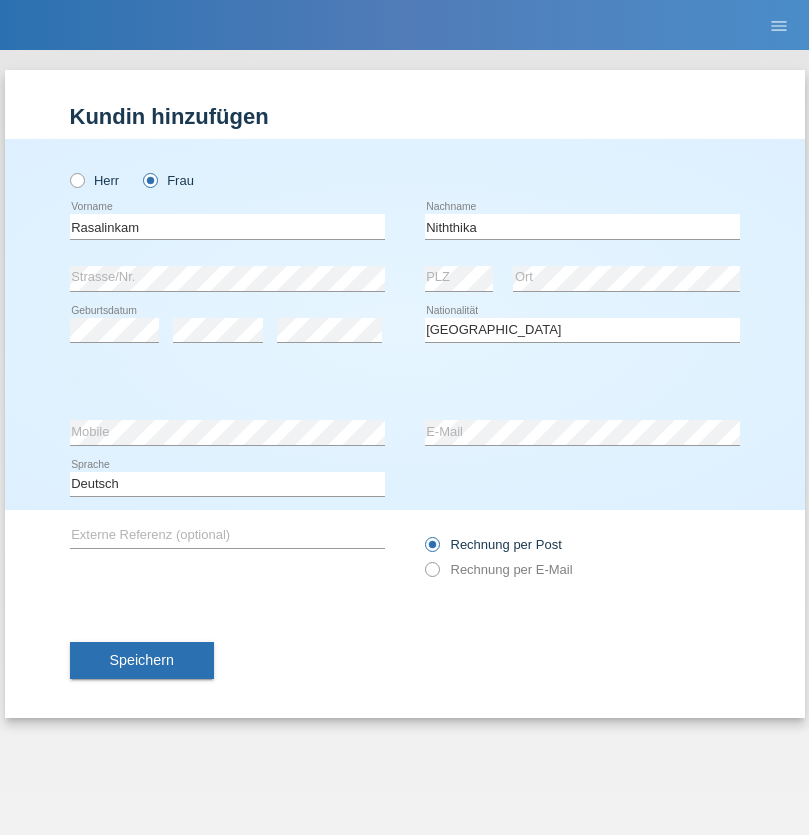 select on "14" 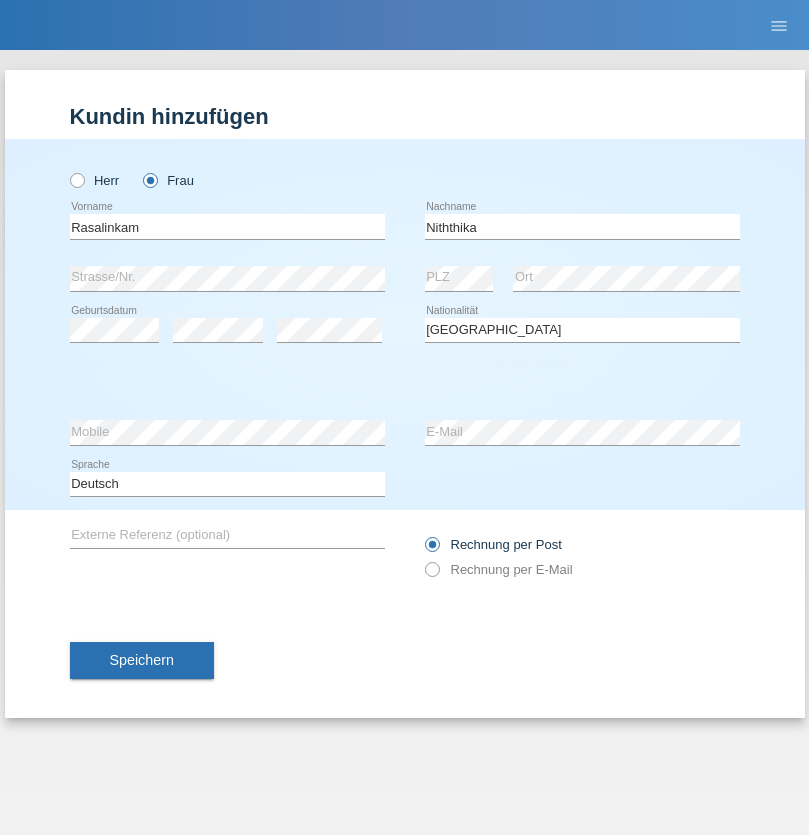 select on "07" 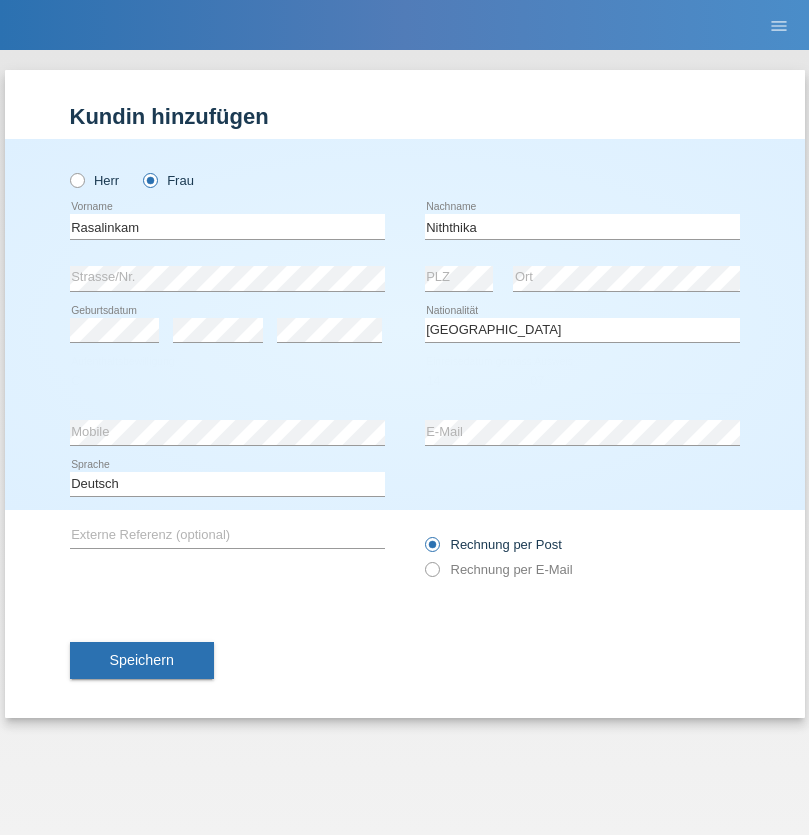 select on "2021" 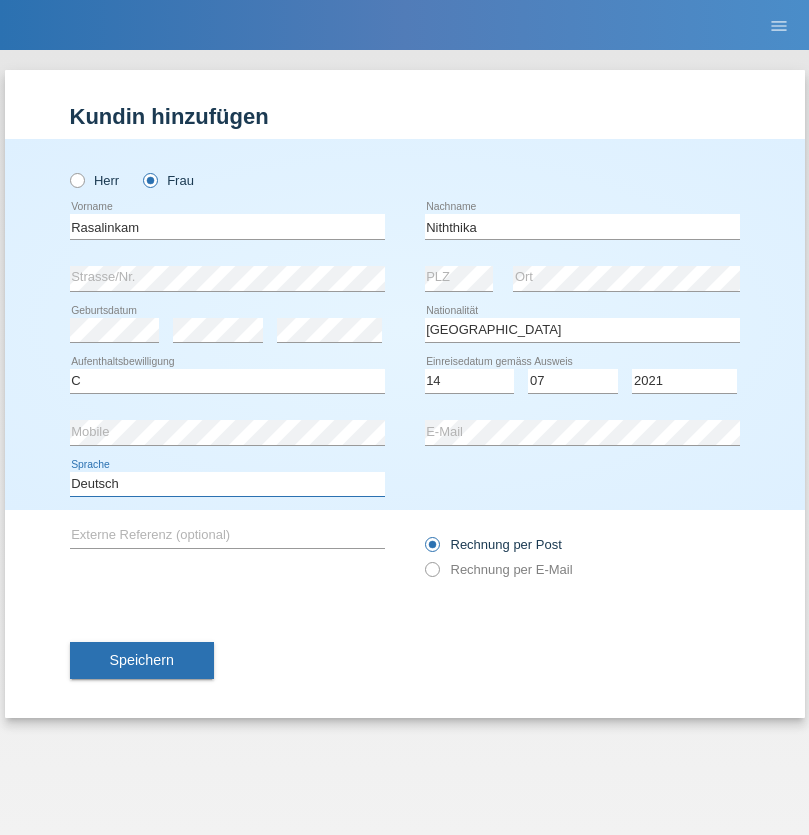 select on "en" 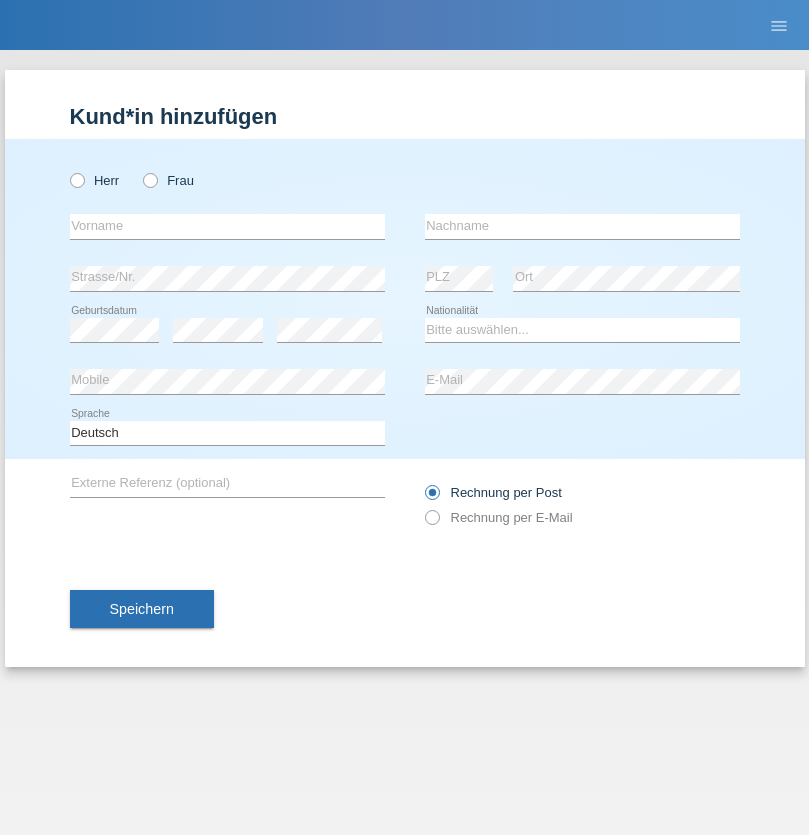 scroll, scrollTop: 0, scrollLeft: 0, axis: both 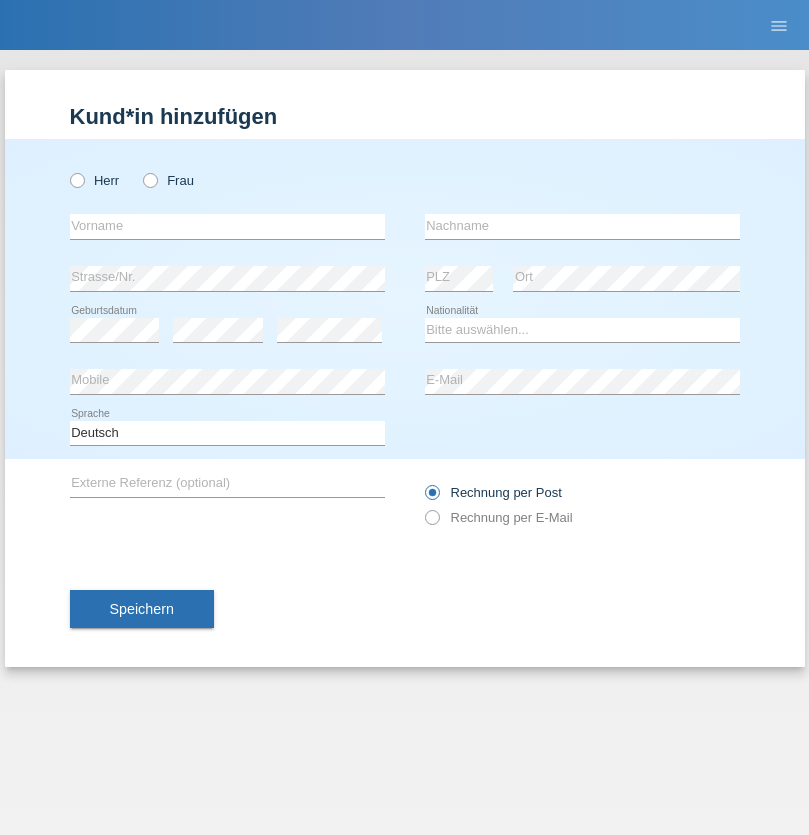 radio on "true" 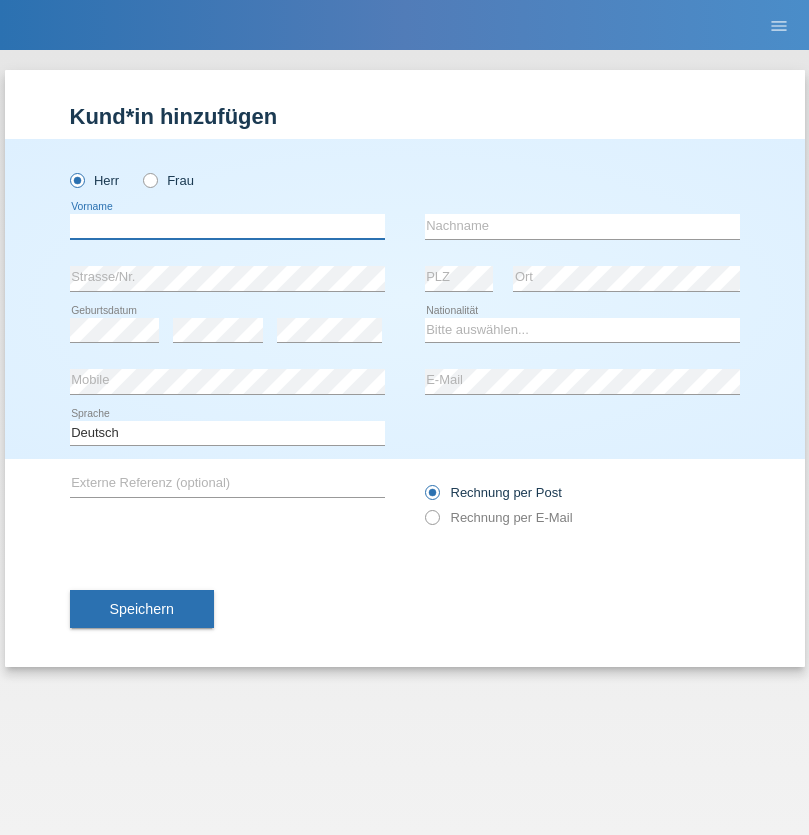 click at bounding box center (227, 226) 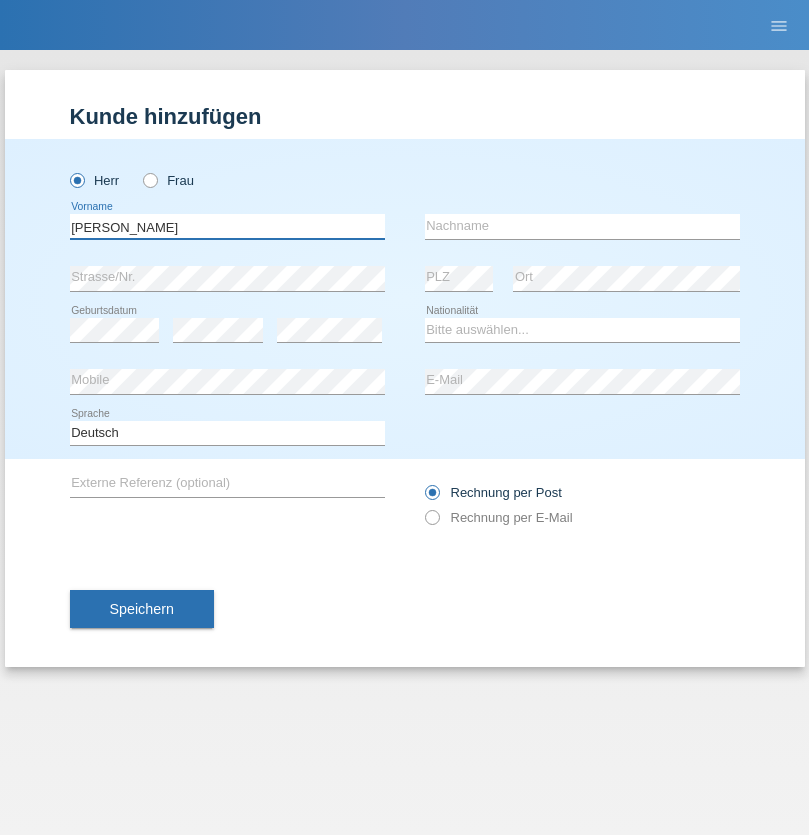 type on "Alex" 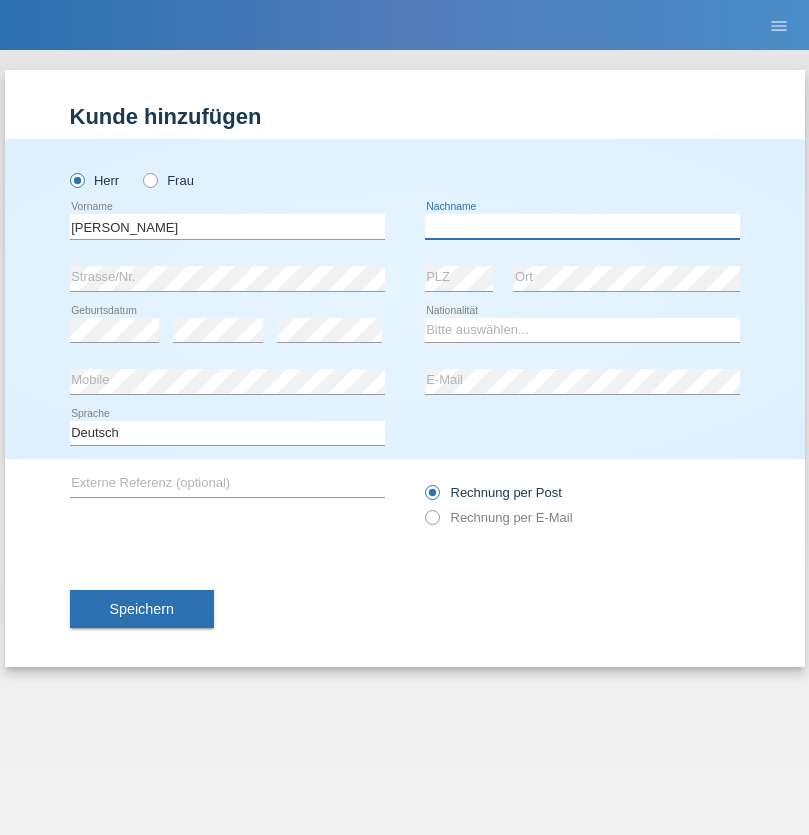 click at bounding box center (582, 226) 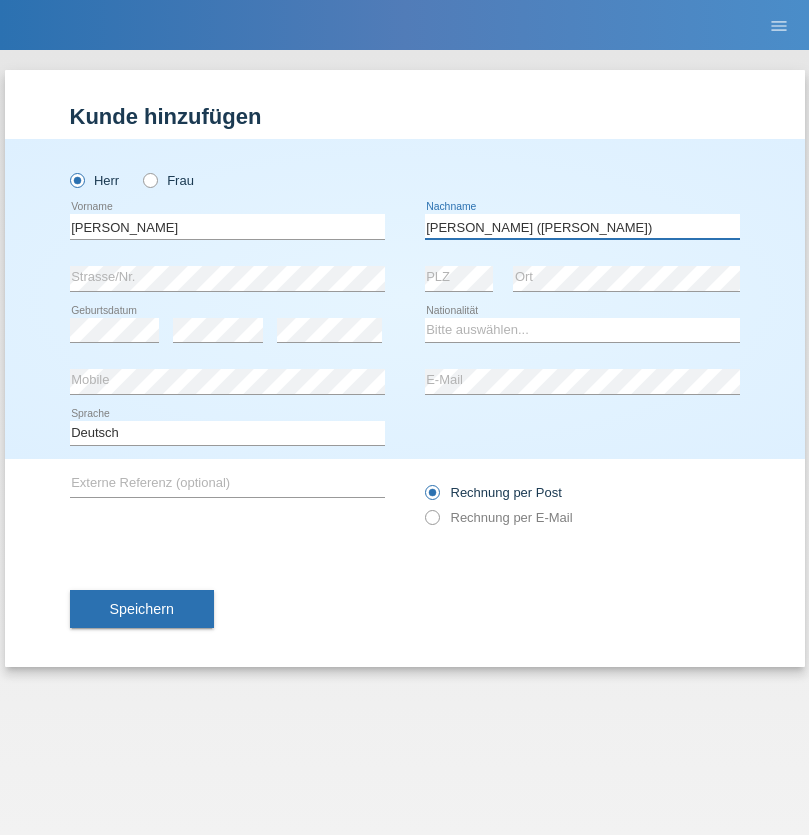 type on "A. Cassiano (Miriã)" 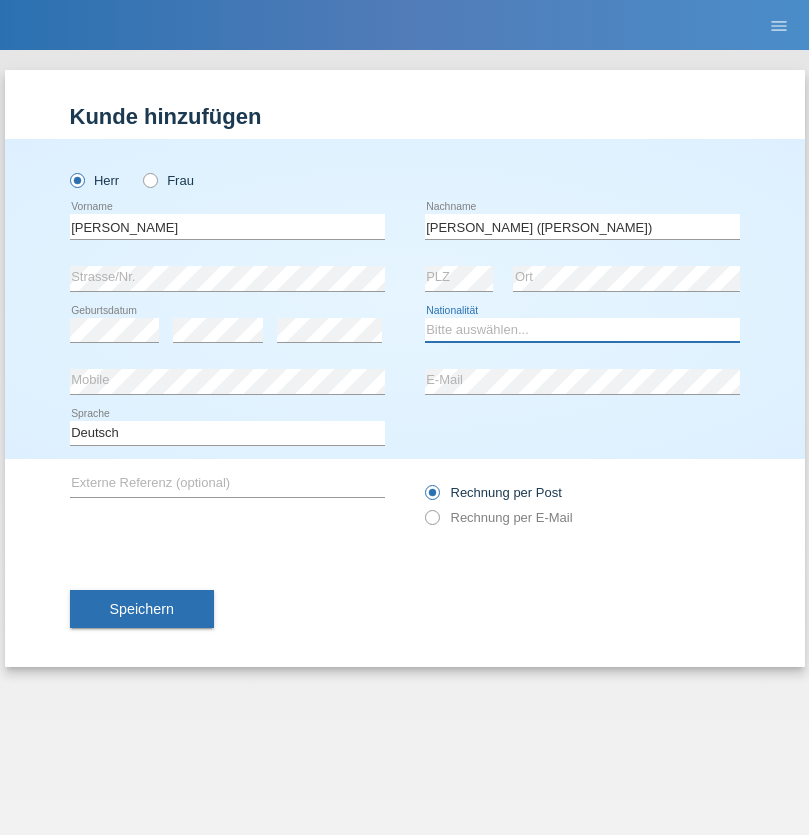 select on "BR" 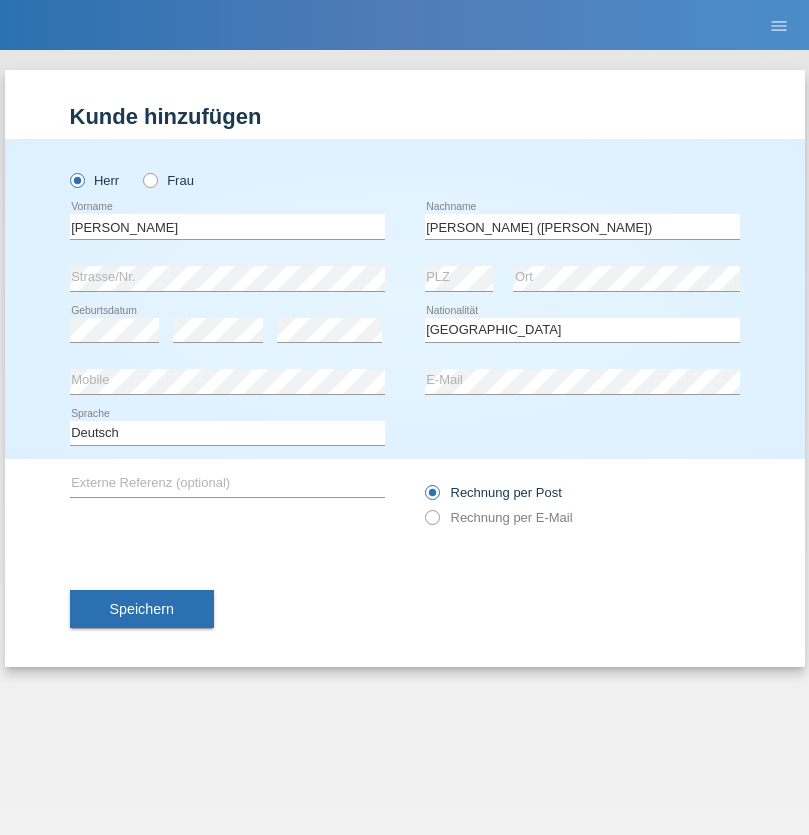select on "C" 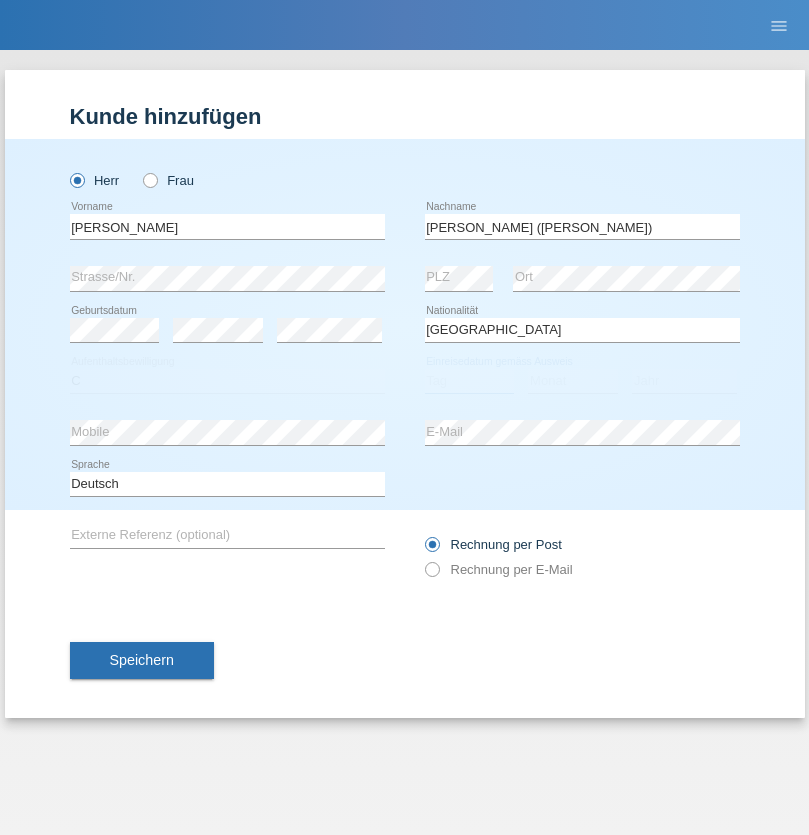 select on "26" 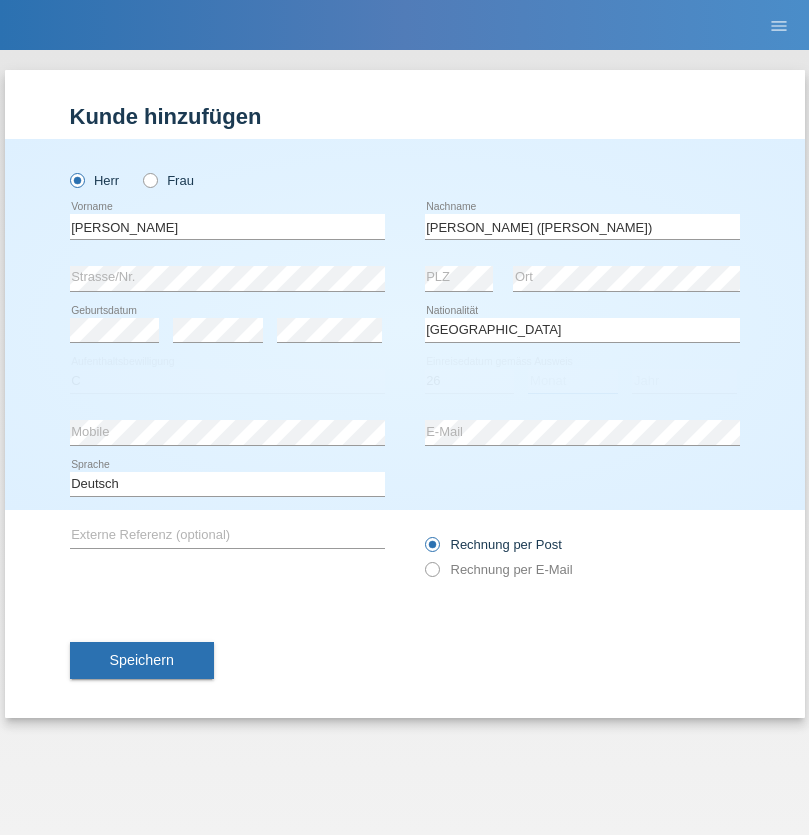 select on "01" 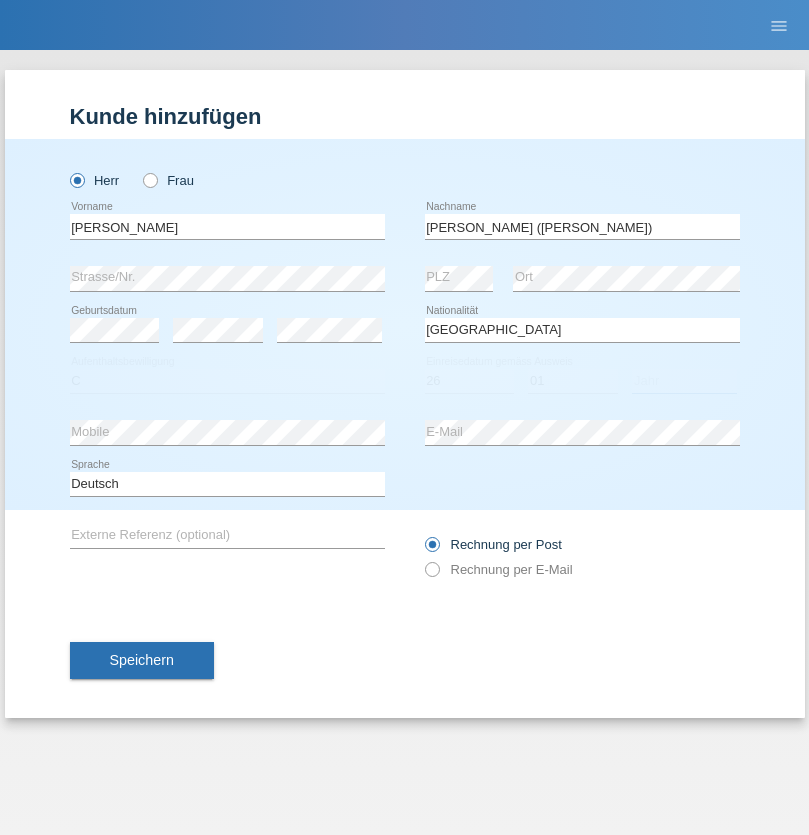 select on "2021" 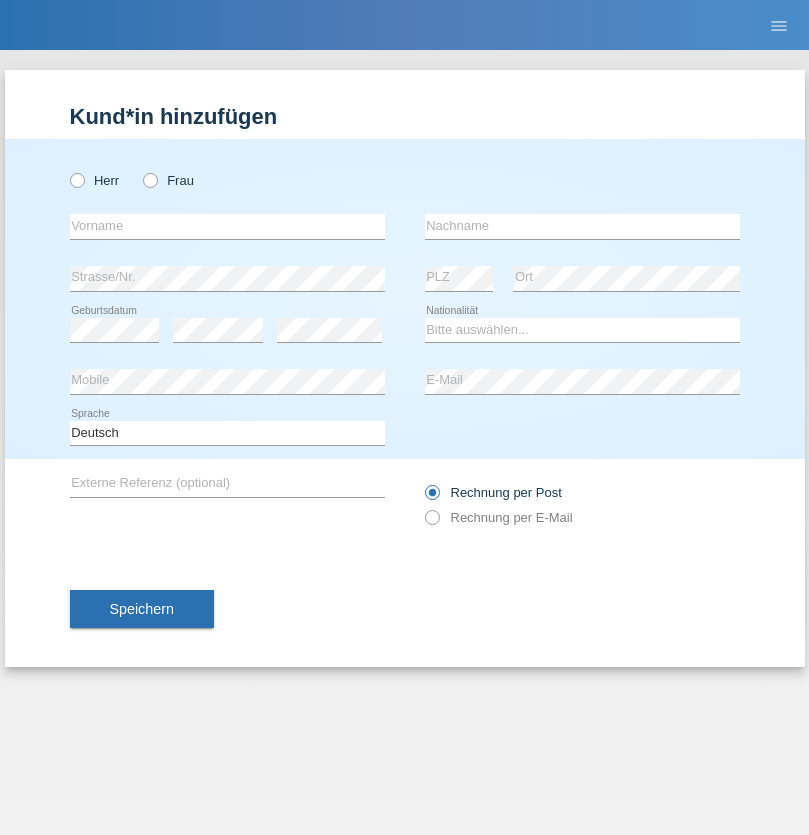 scroll, scrollTop: 0, scrollLeft: 0, axis: both 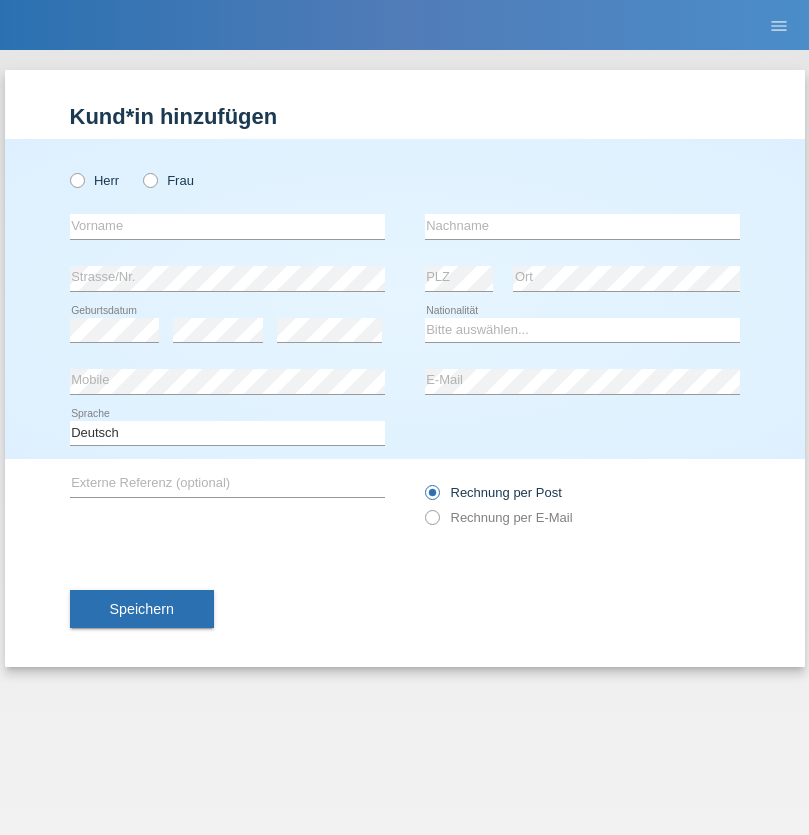 radio on "true" 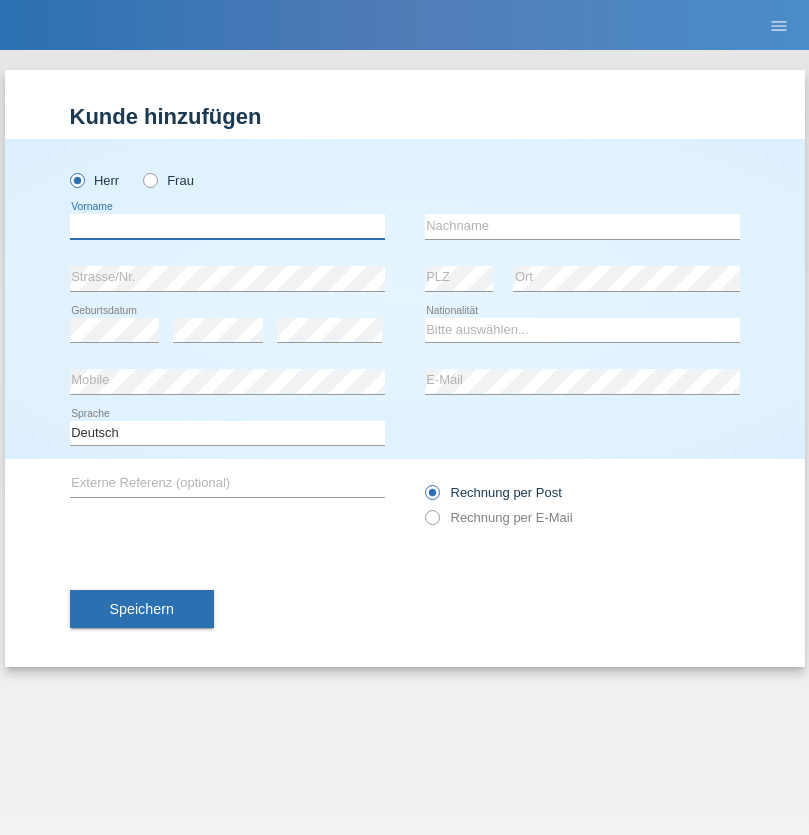 click at bounding box center [227, 226] 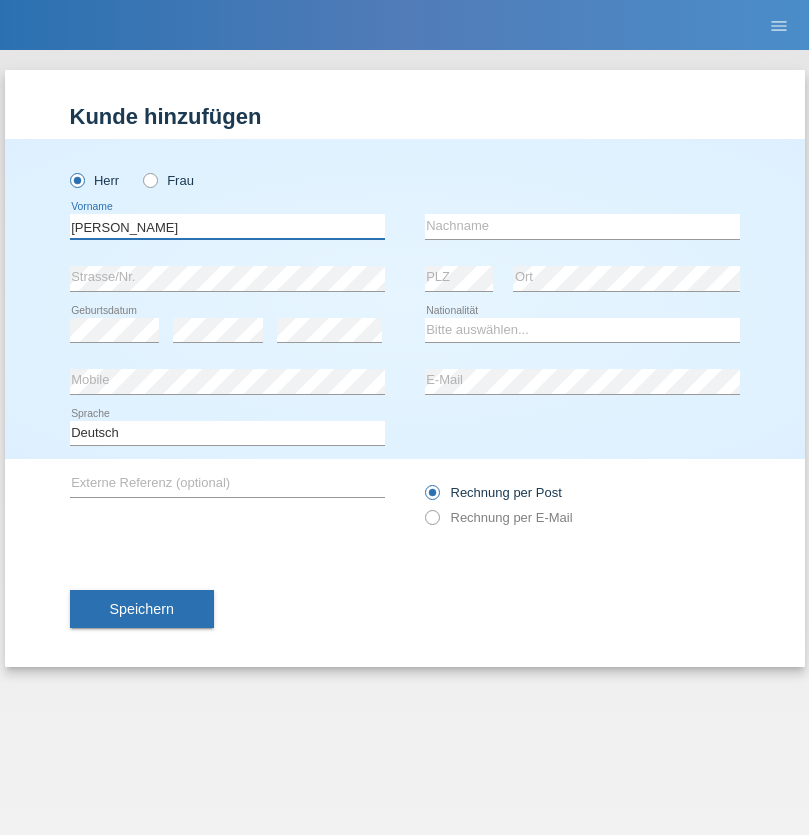 type on "Viktor" 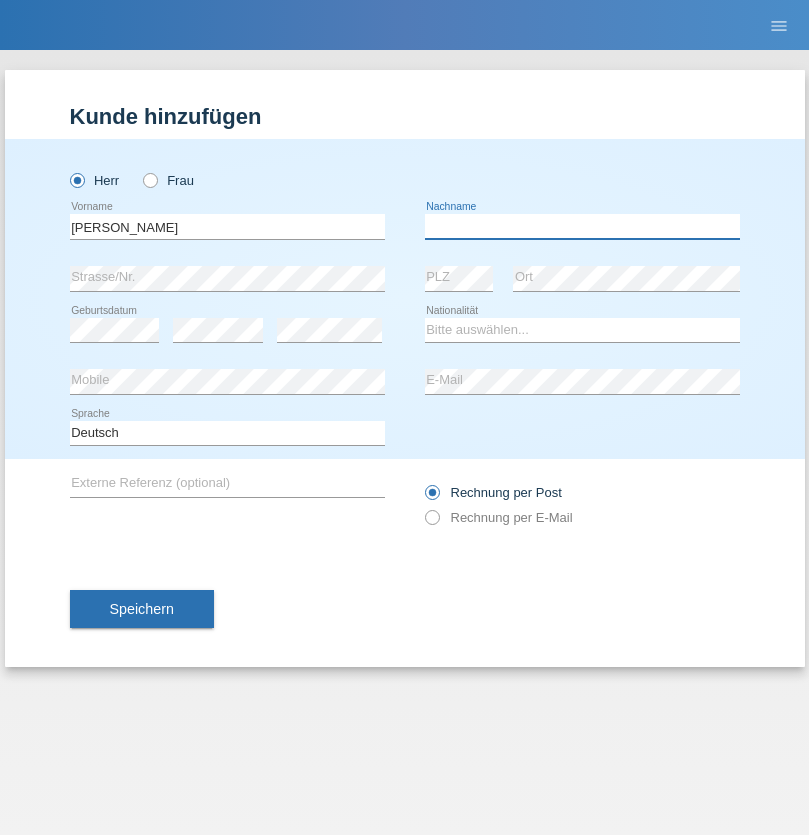 click at bounding box center (582, 226) 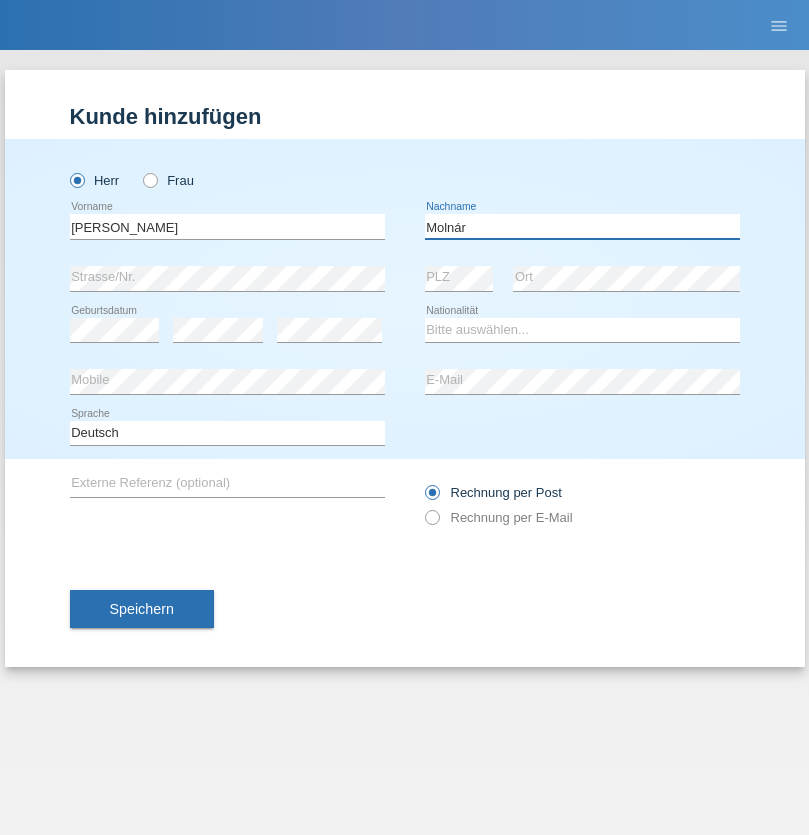 type on "Molnár" 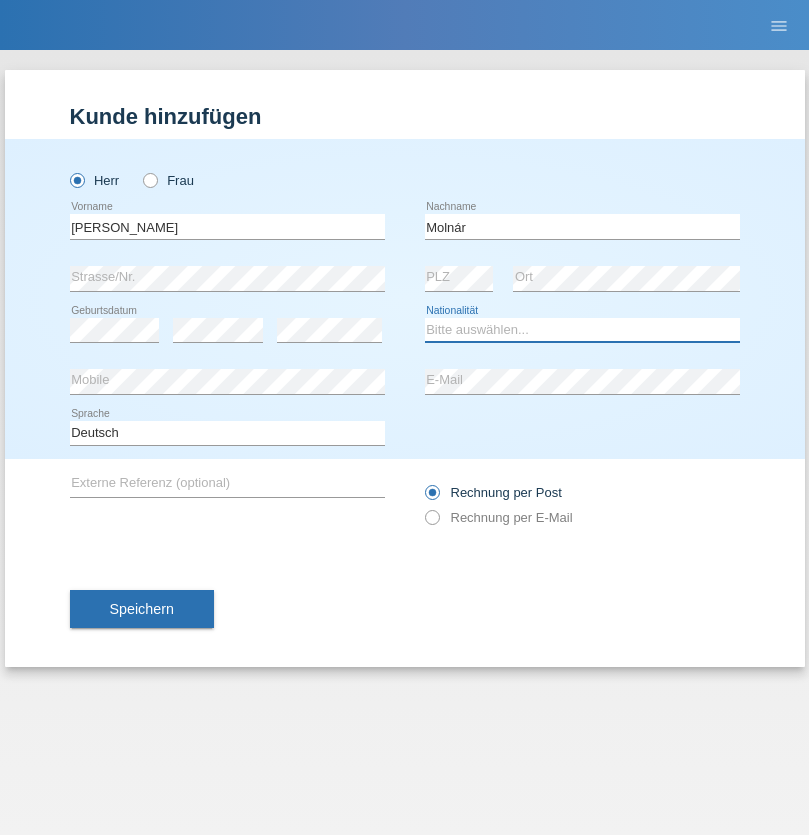 select on "HU" 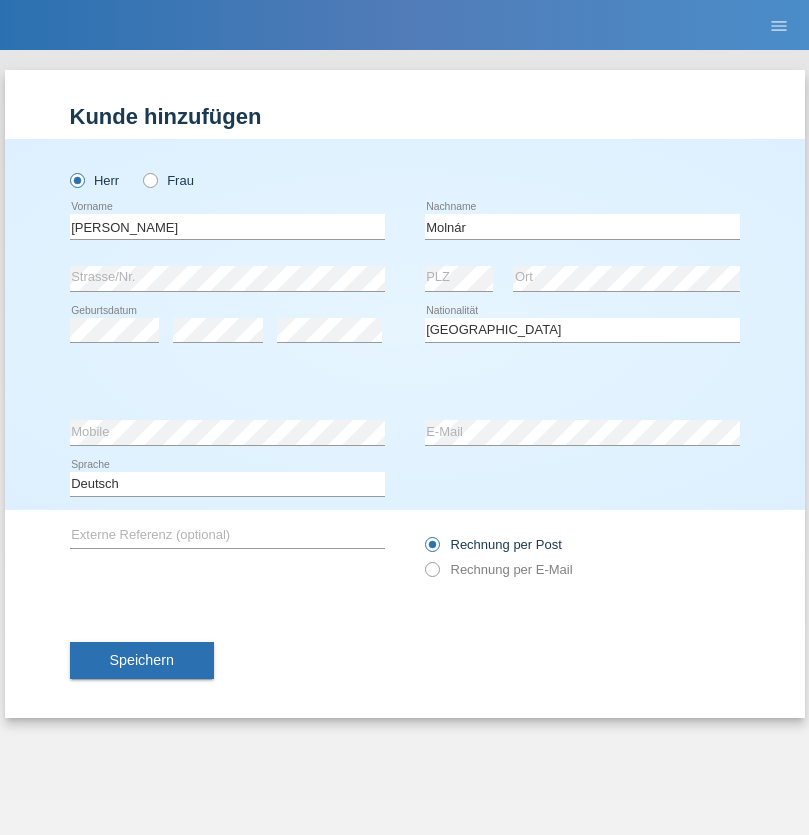 select on "C" 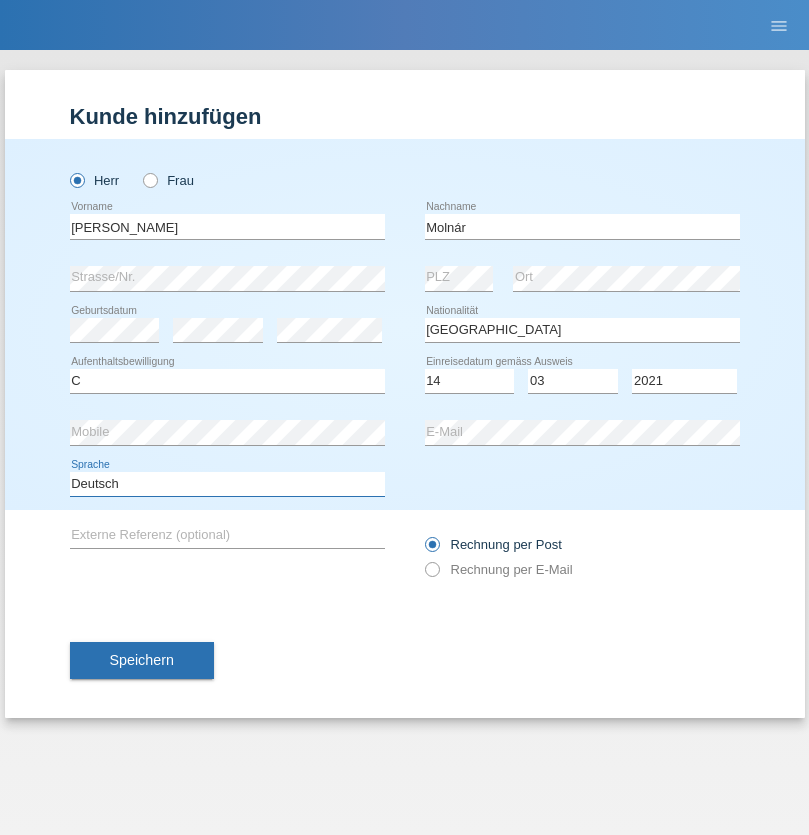 select on "en" 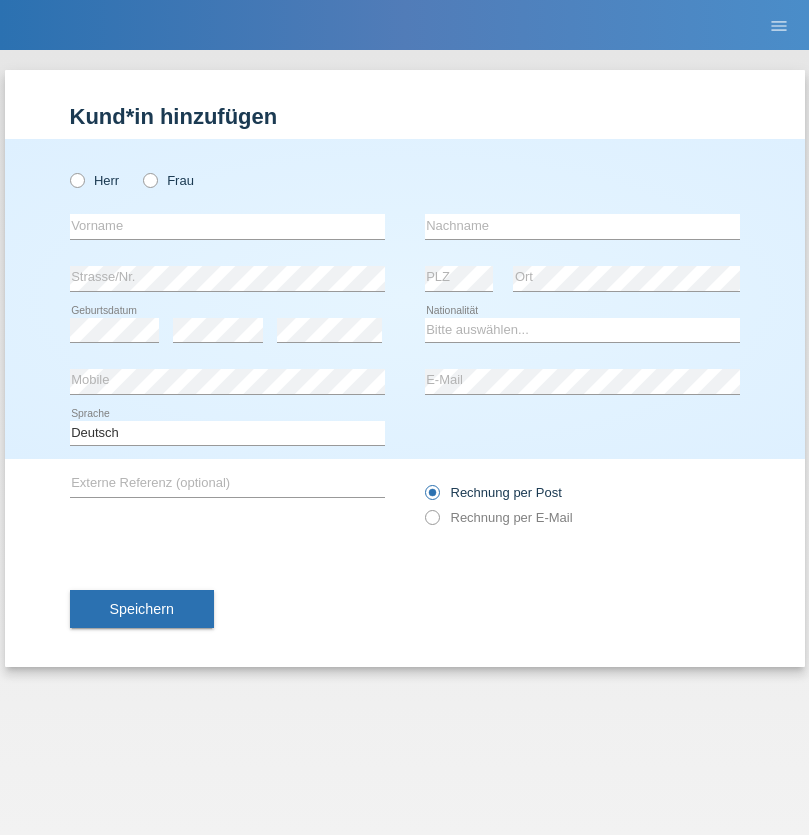 scroll, scrollTop: 0, scrollLeft: 0, axis: both 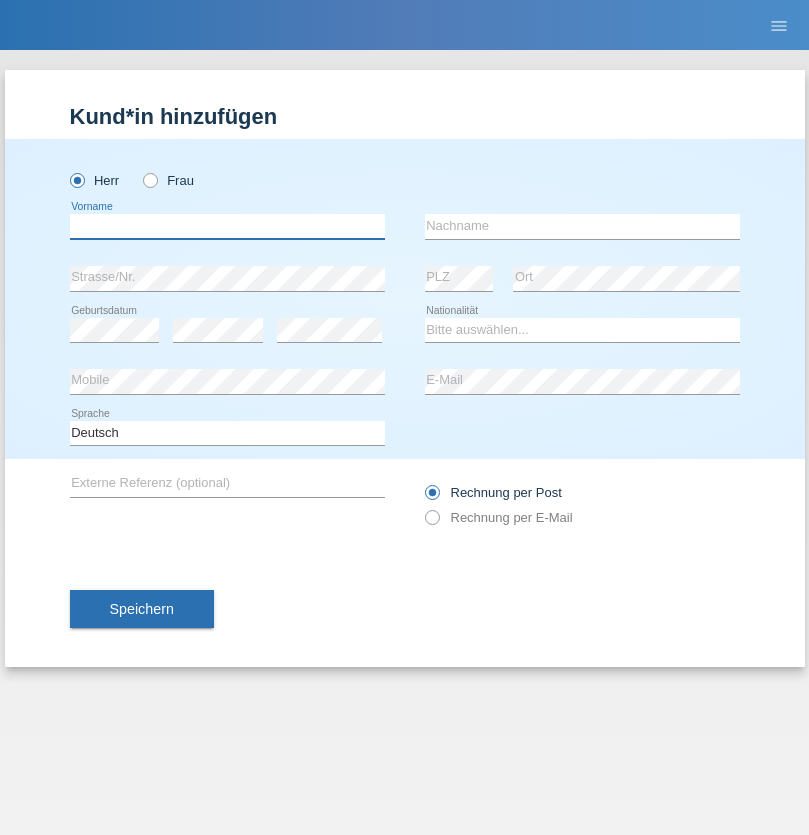 click at bounding box center [227, 226] 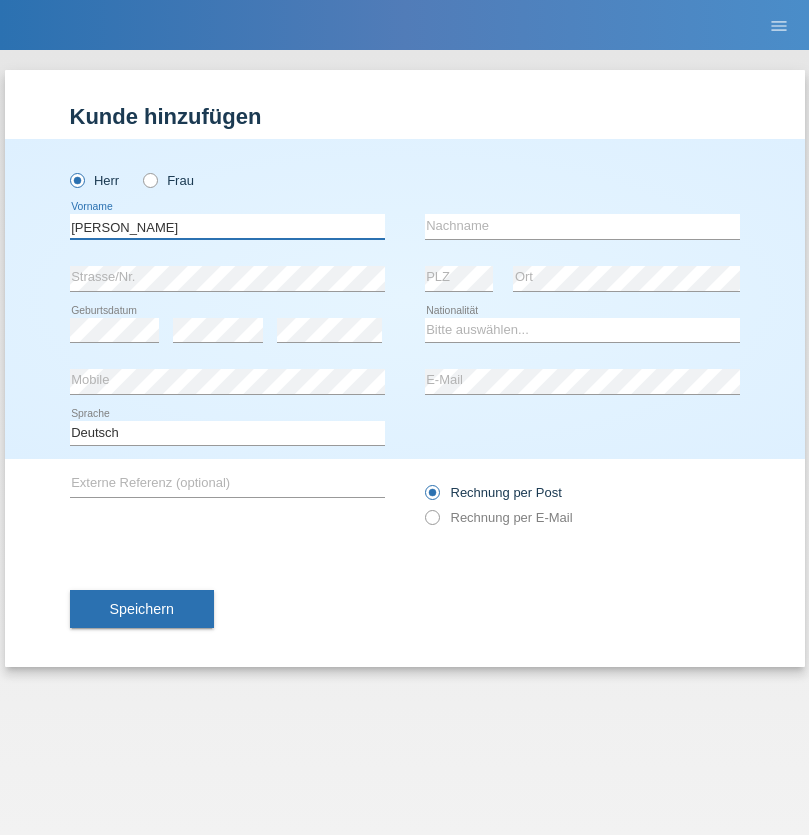 type on "Viktor" 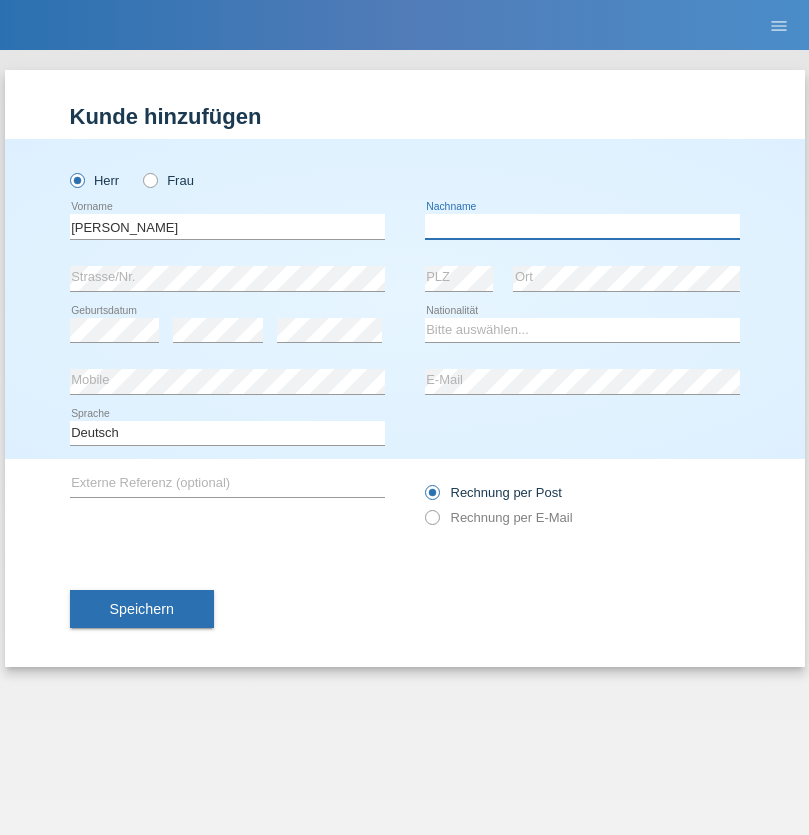 click at bounding box center [582, 226] 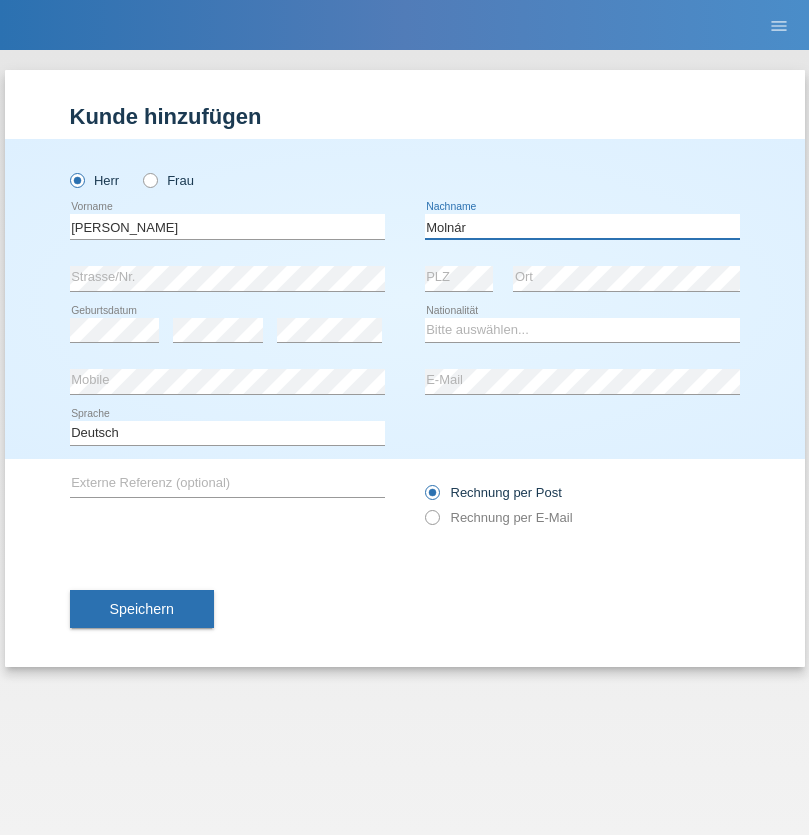 type on "Molnár" 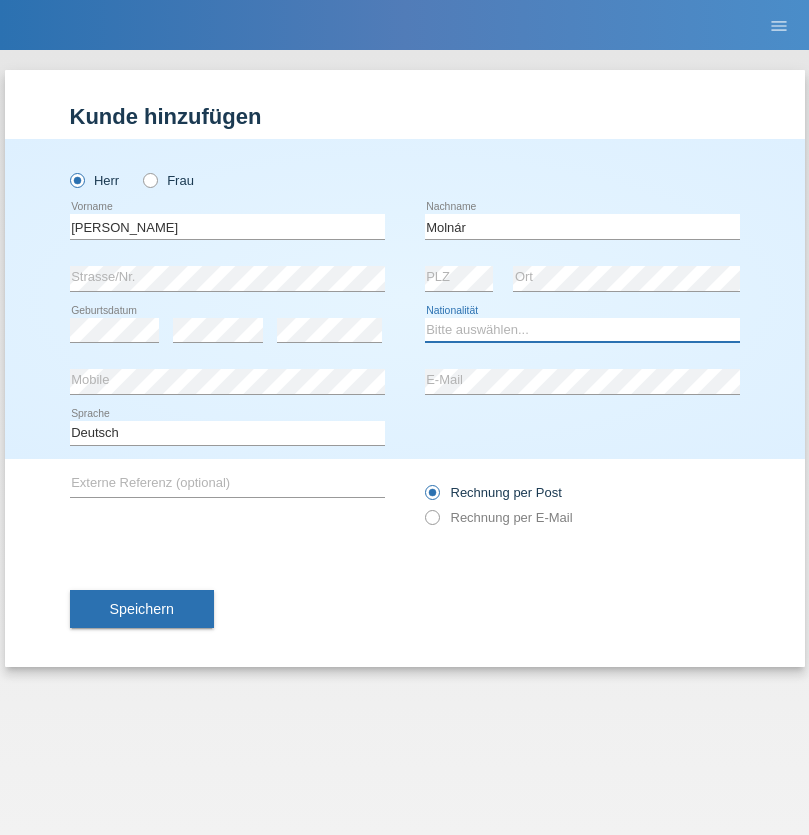 select on "HU" 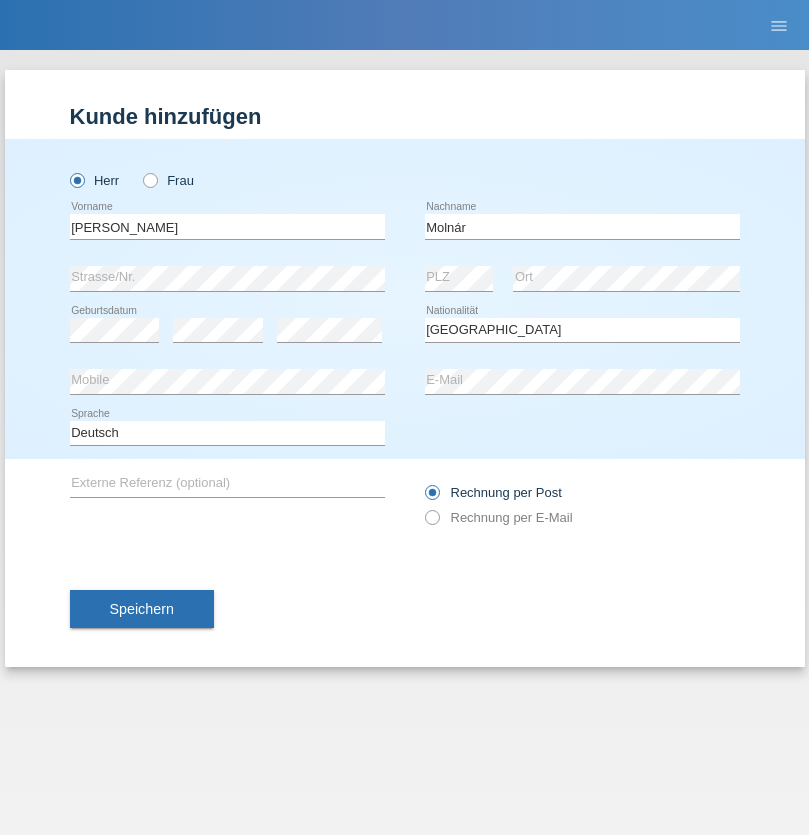 select on "C" 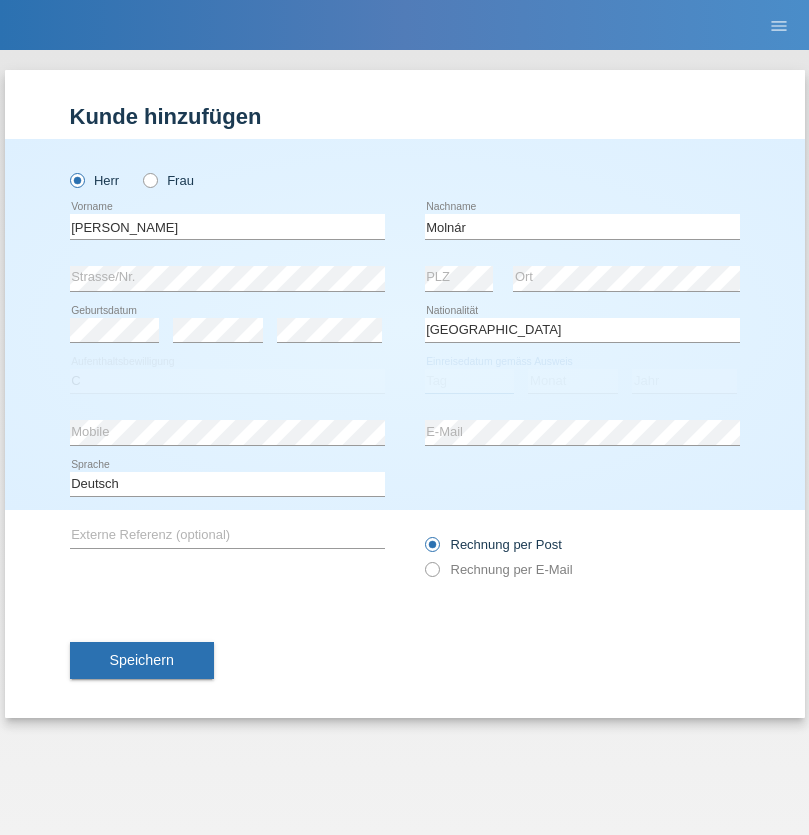 select on "14" 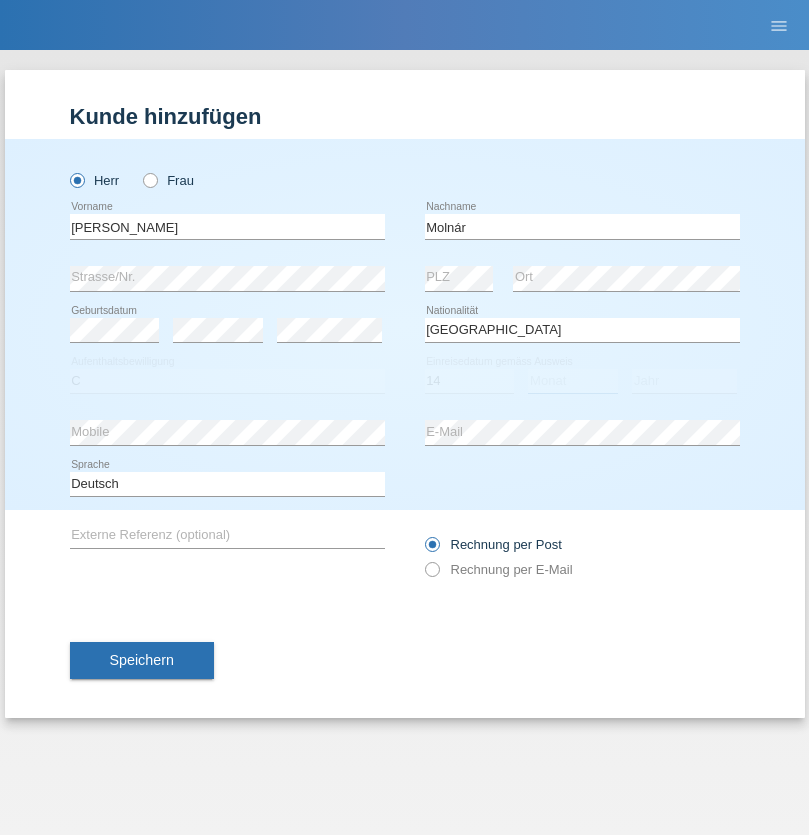 select on "03" 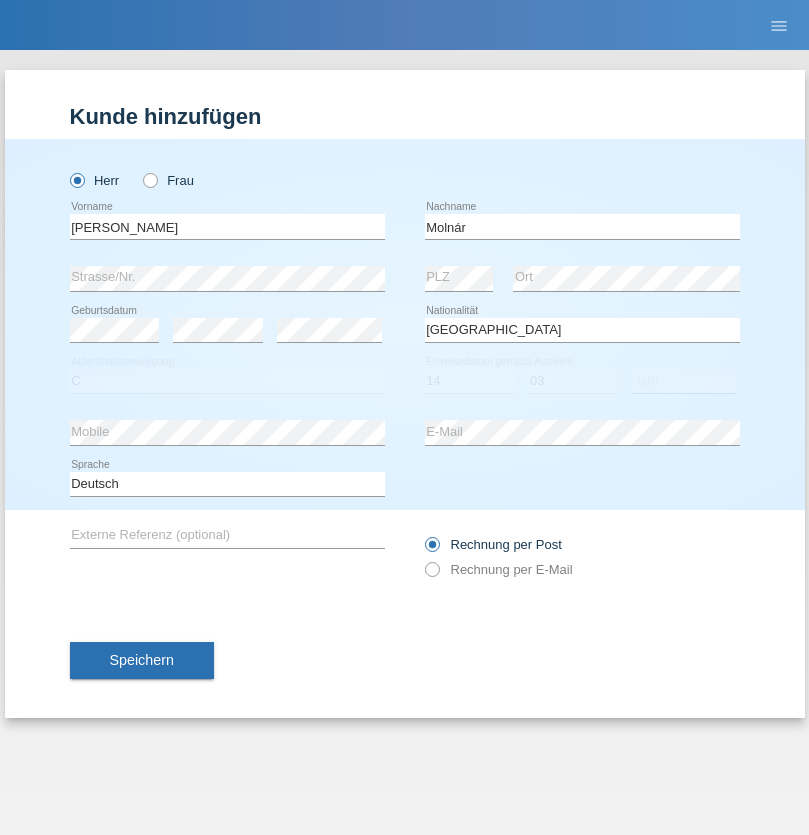 select on "2021" 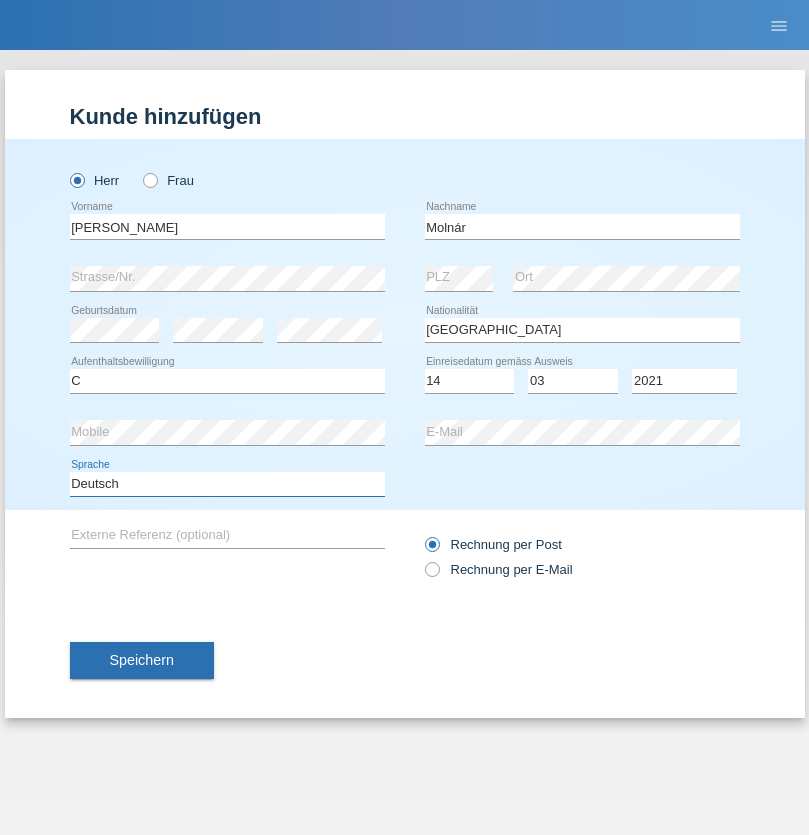 select on "en" 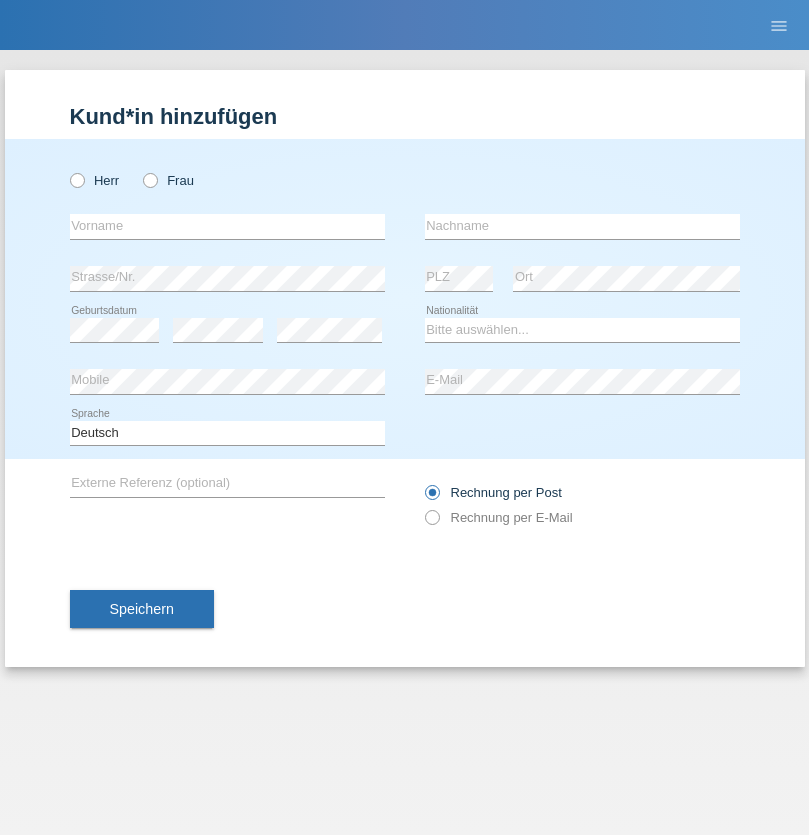 scroll, scrollTop: 0, scrollLeft: 0, axis: both 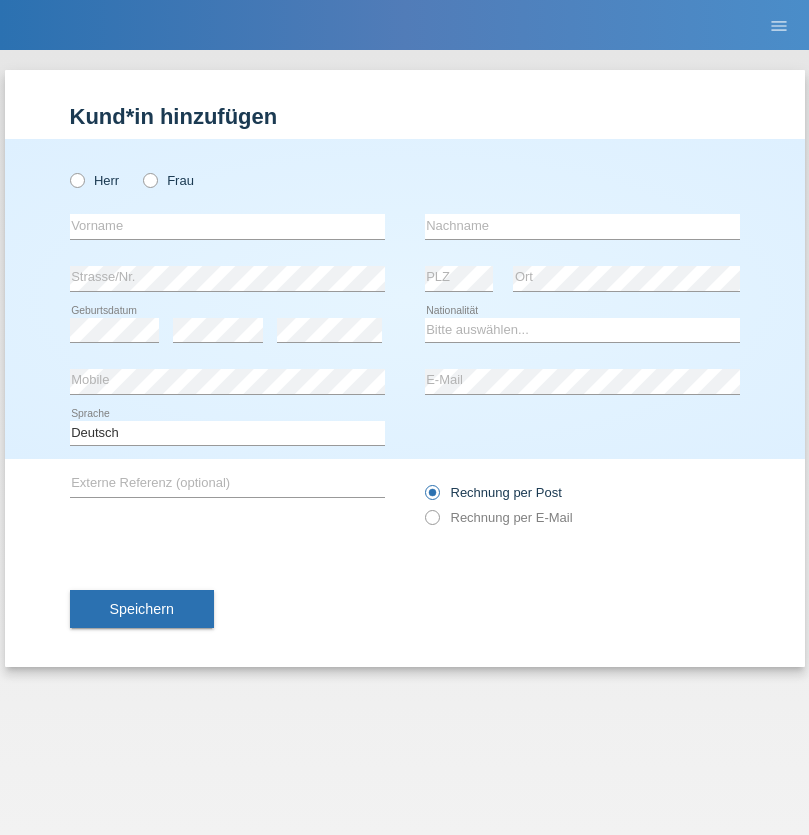 radio on "true" 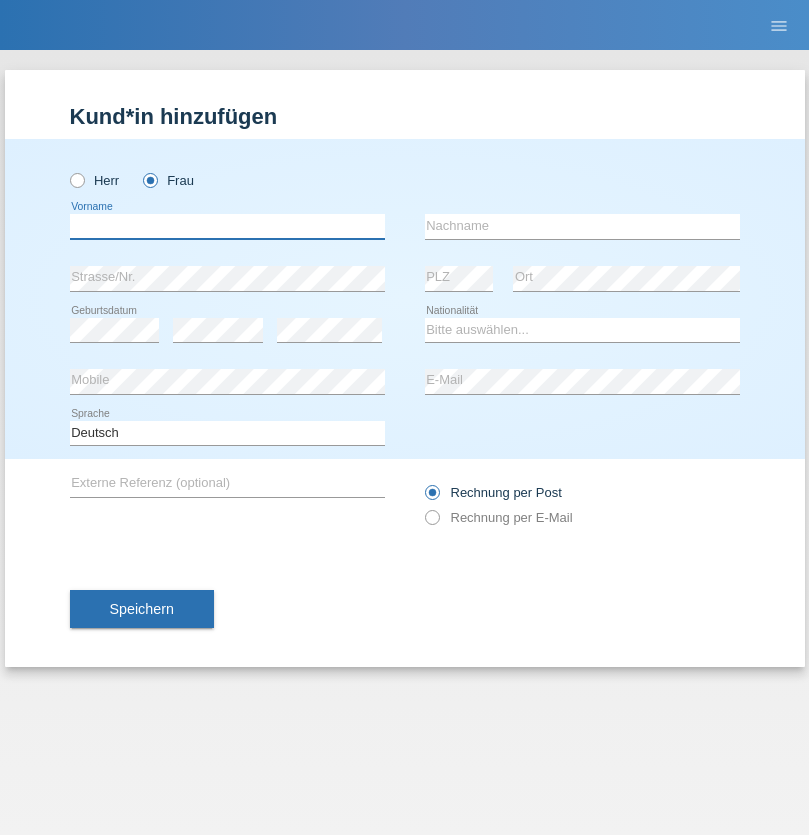 click at bounding box center [227, 226] 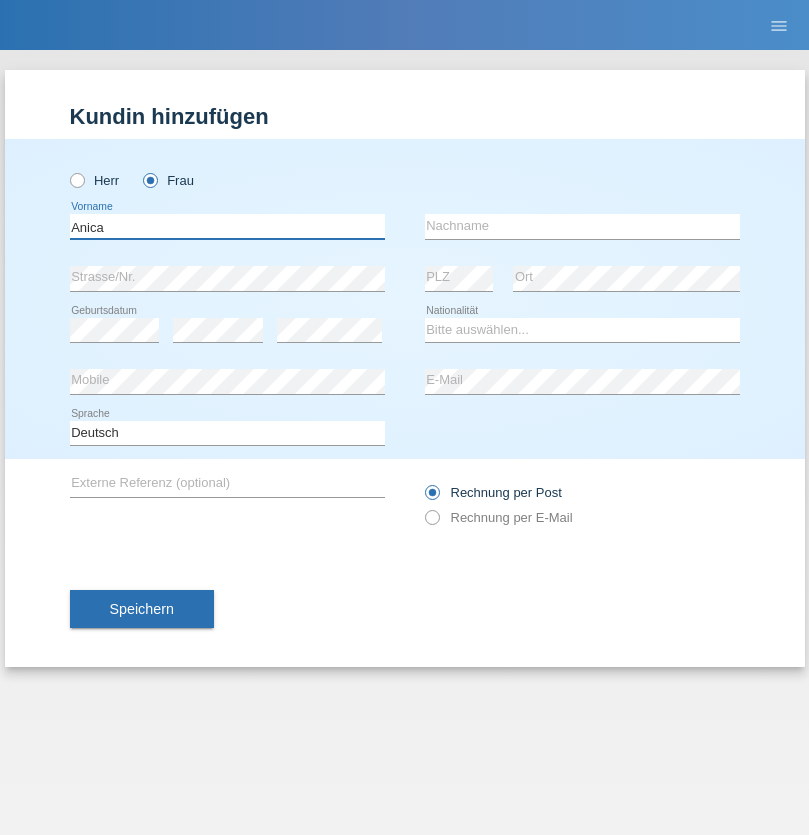 type on "Anica" 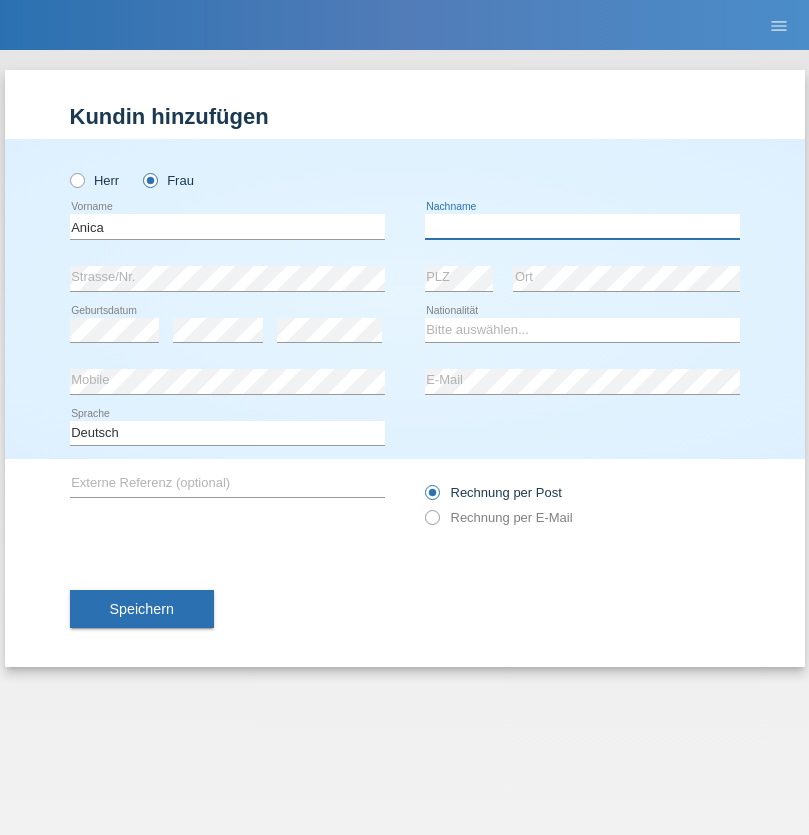 click at bounding box center [582, 226] 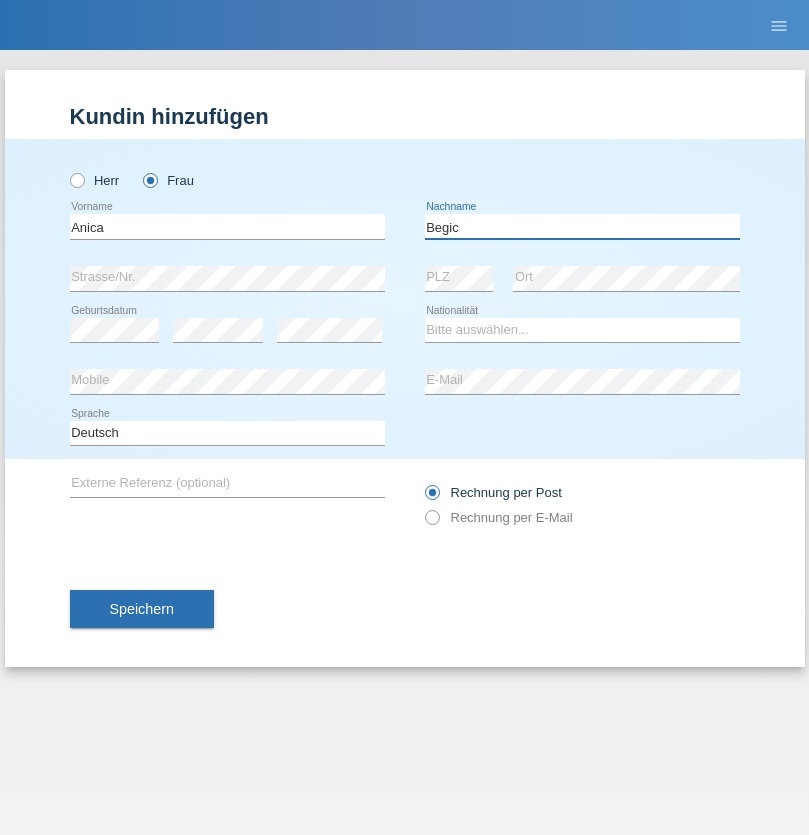 type on "Begic" 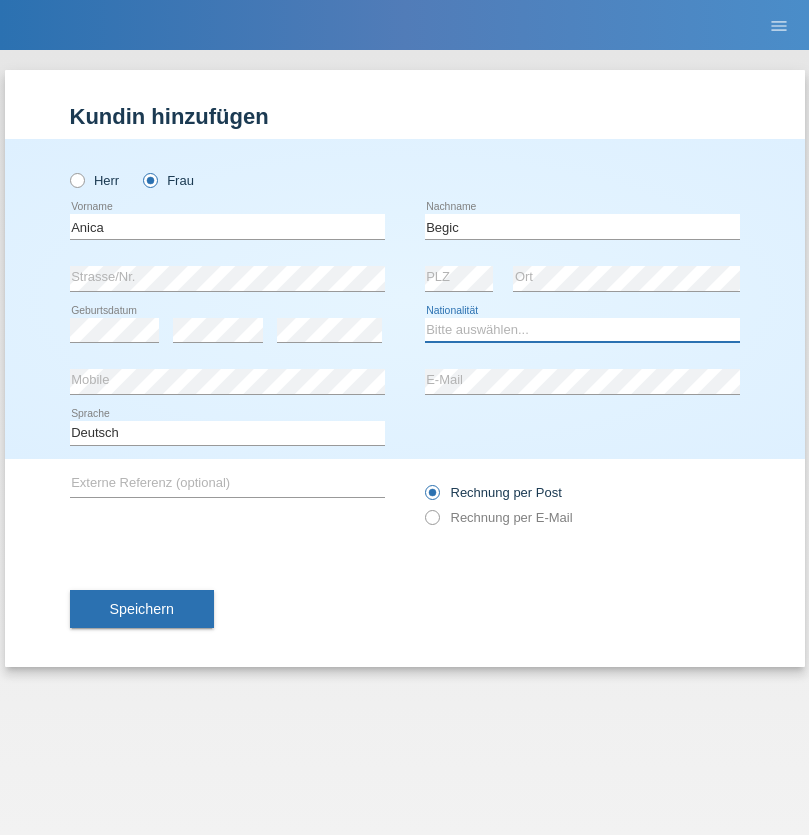 select on "CH" 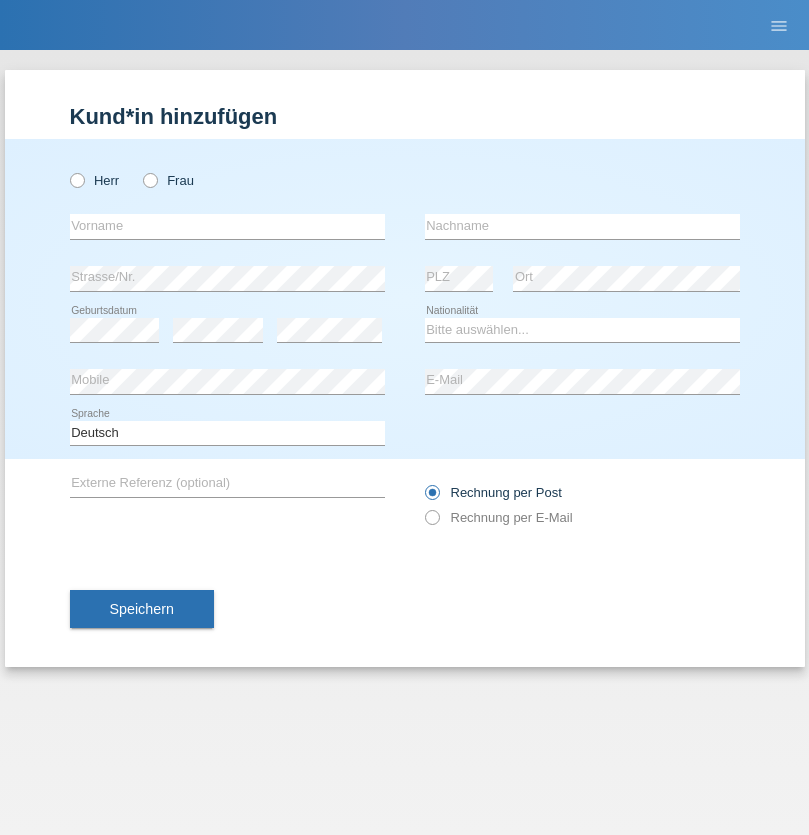 scroll, scrollTop: 0, scrollLeft: 0, axis: both 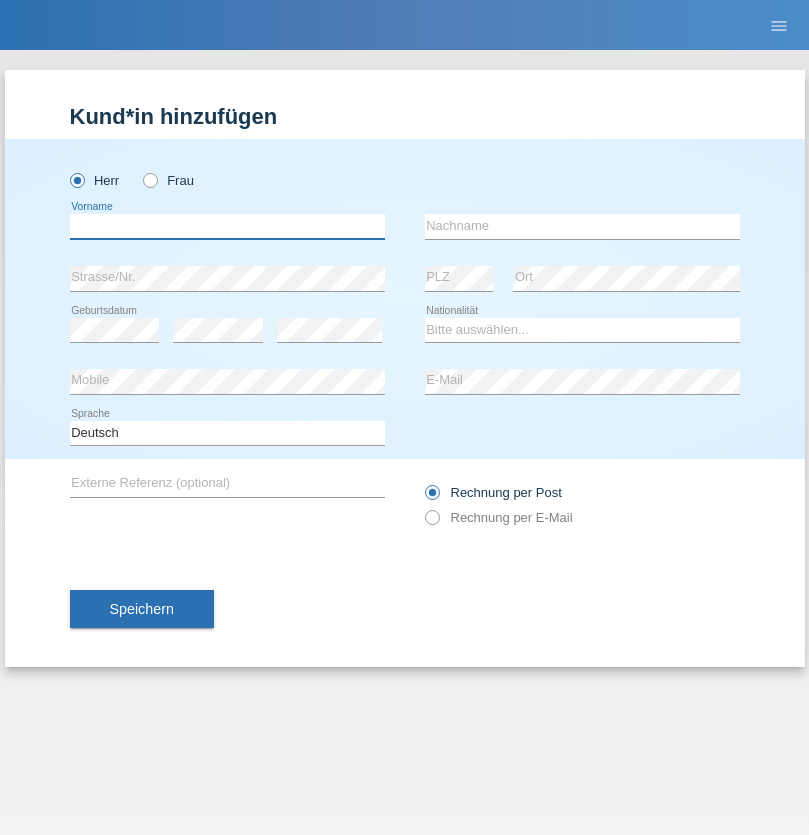 click at bounding box center (227, 226) 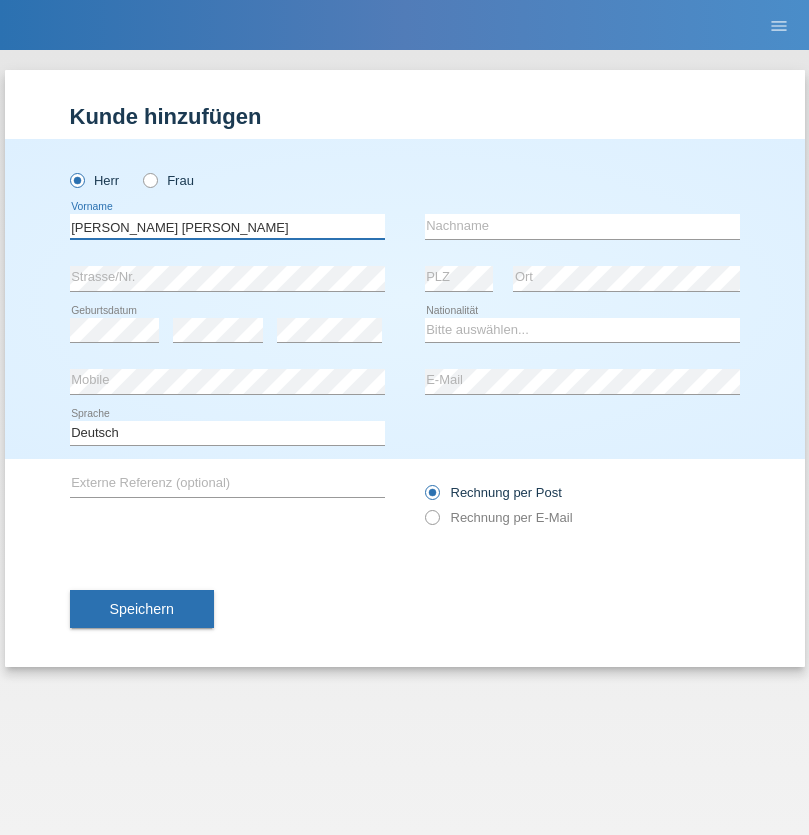 type on "Pereira de oliveira" 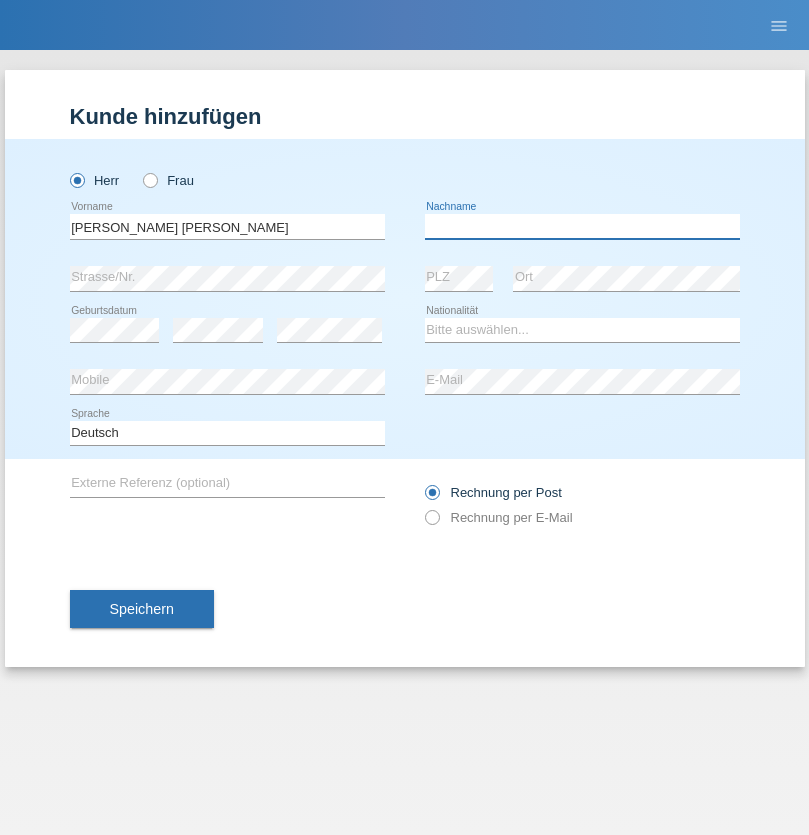 click at bounding box center [582, 226] 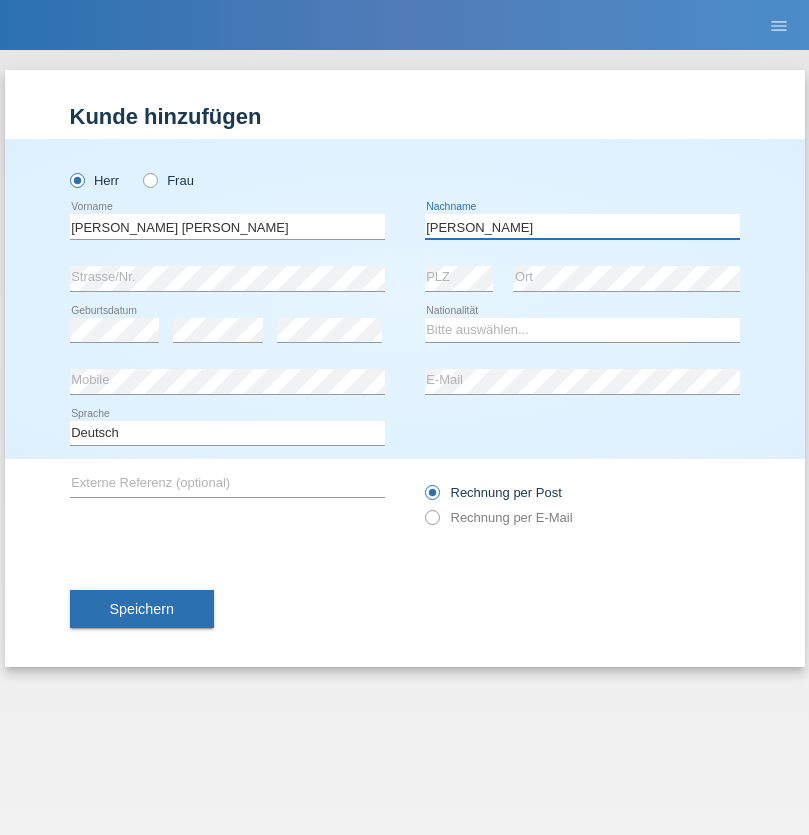 type on "Luis jose" 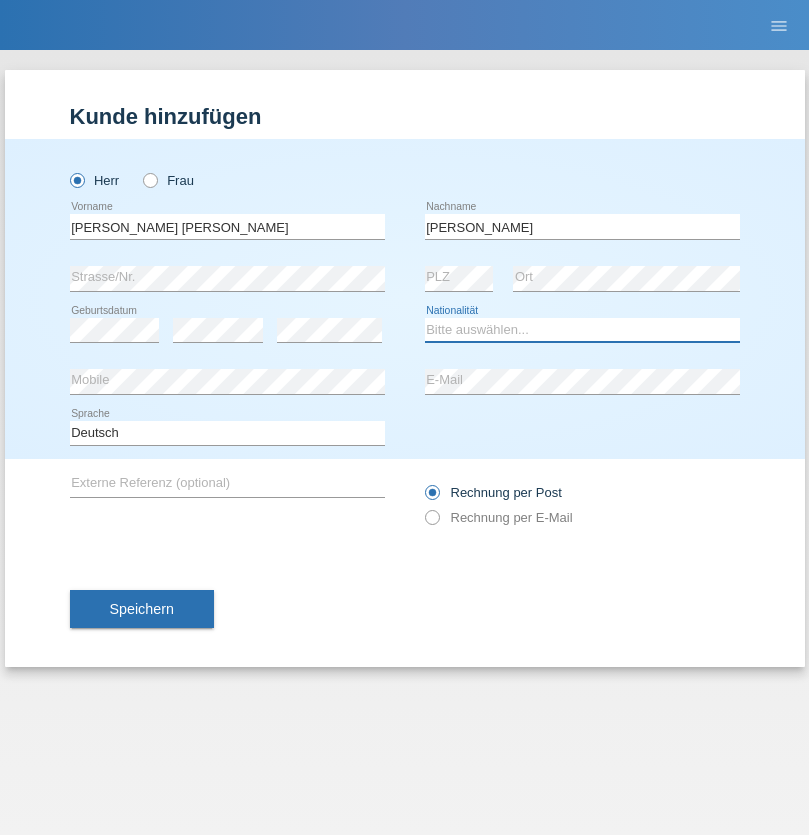 select on "CH" 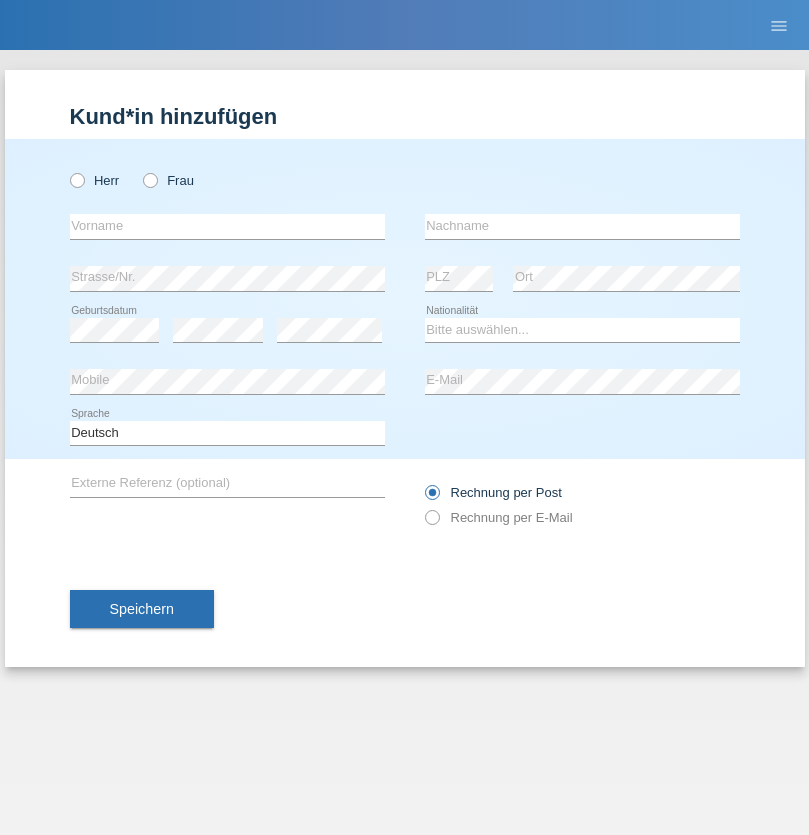scroll, scrollTop: 0, scrollLeft: 0, axis: both 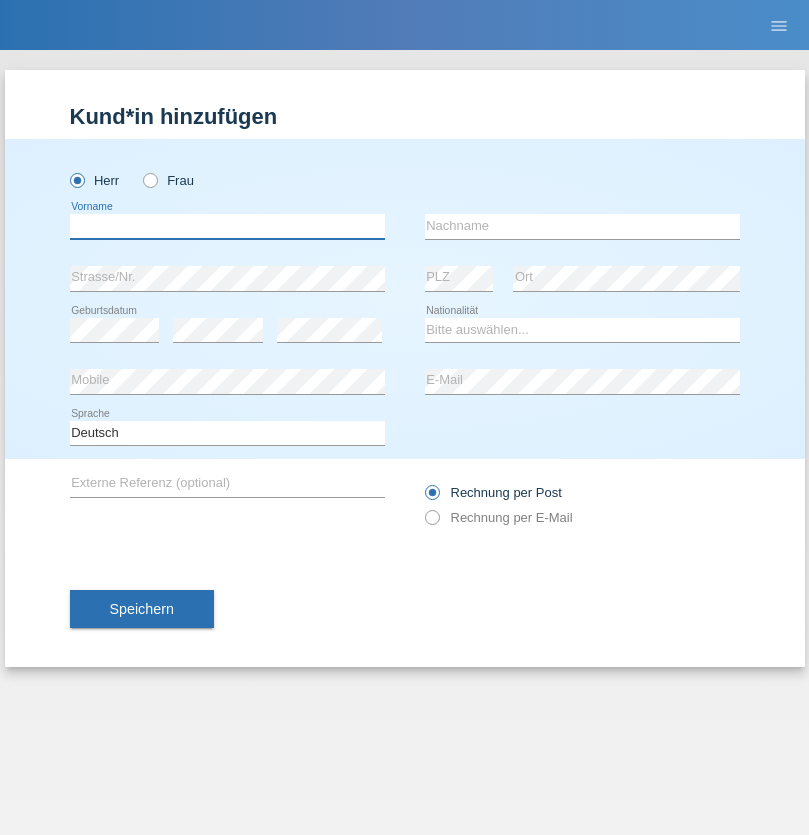 click at bounding box center [227, 226] 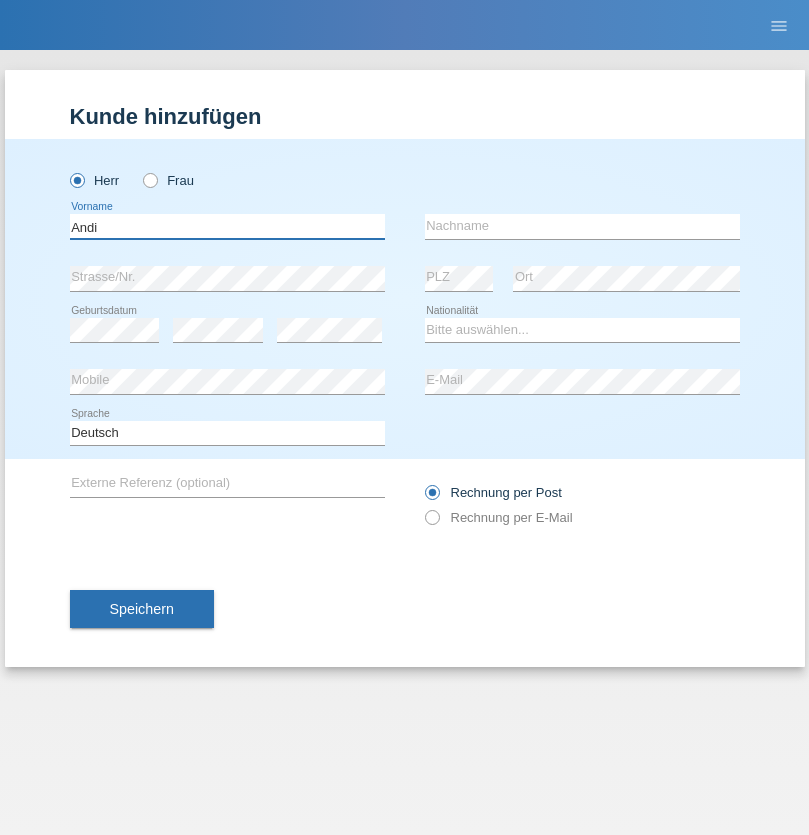 type on "Andi" 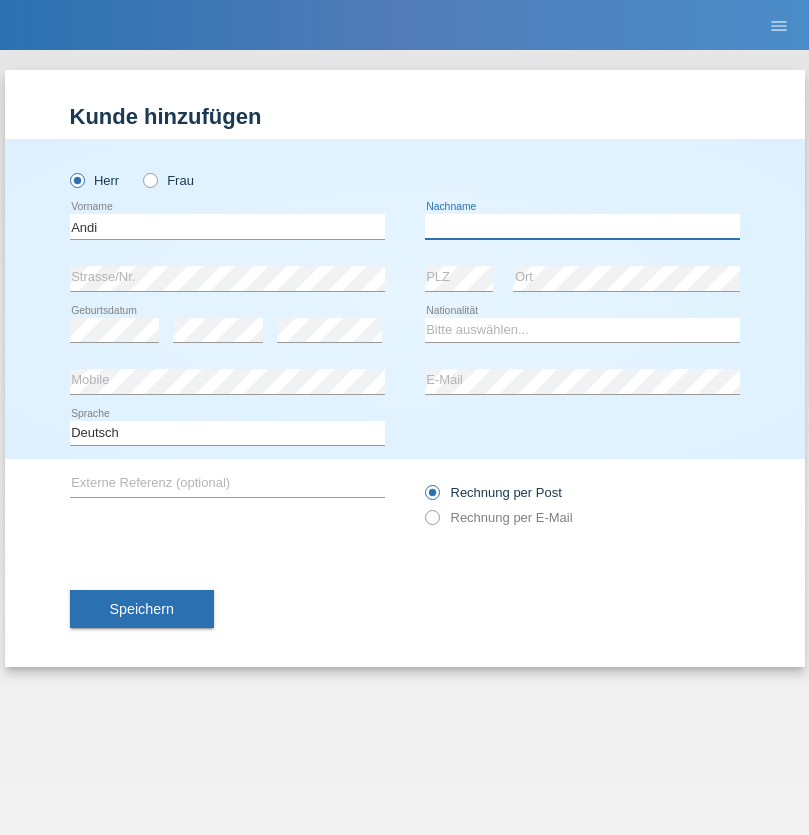 click at bounding box center (582, 226) 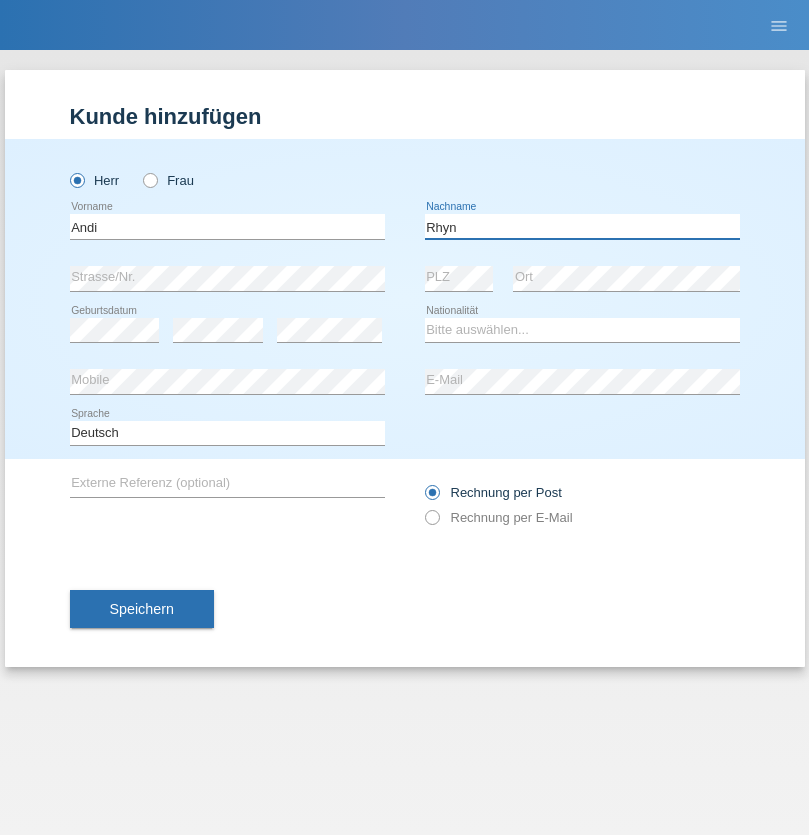 type on "Rhyn" 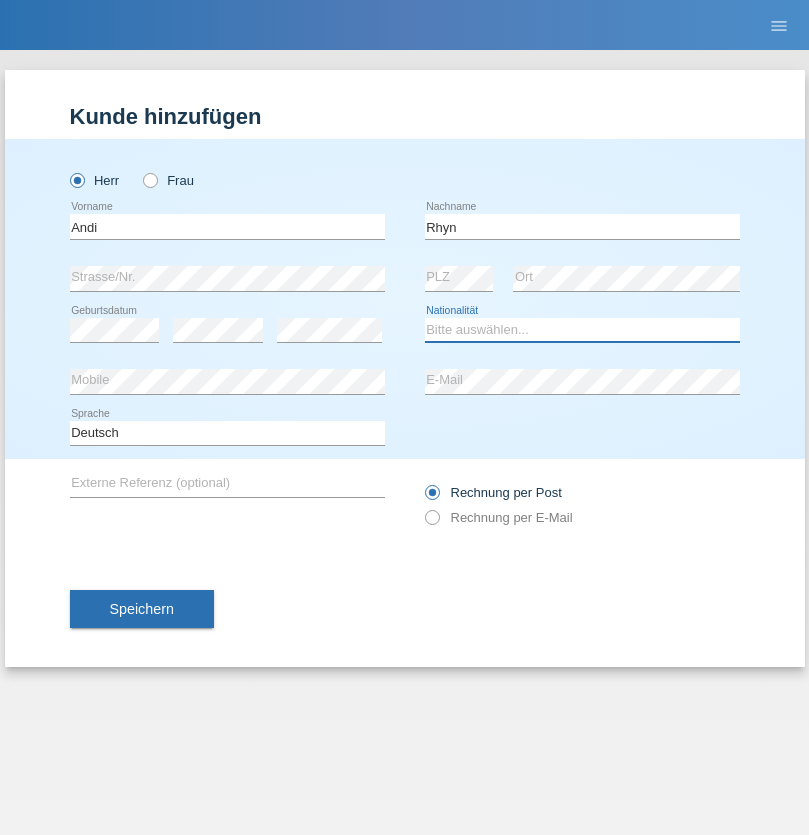 select on "CH" 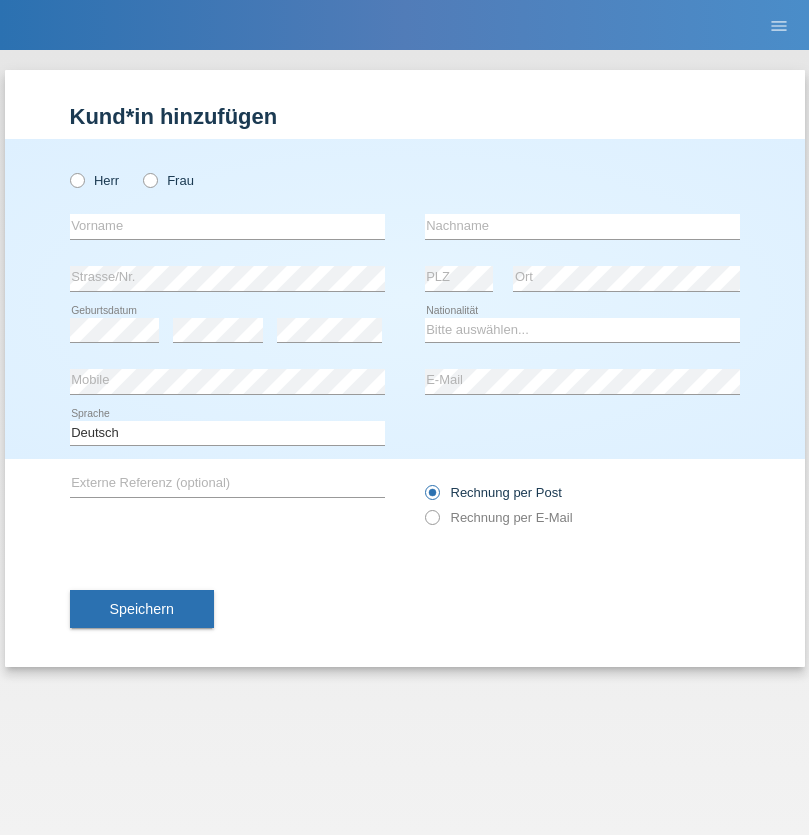 scroll, scrollTop: 0, scrollLeft: 0, axis: both 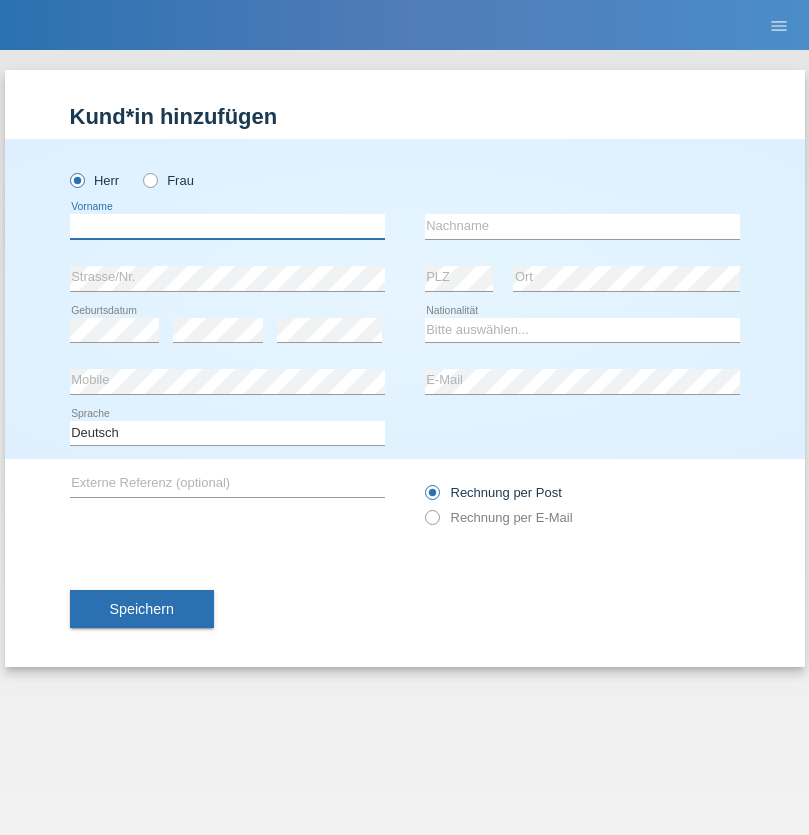 click at bounding box center (227, 226) 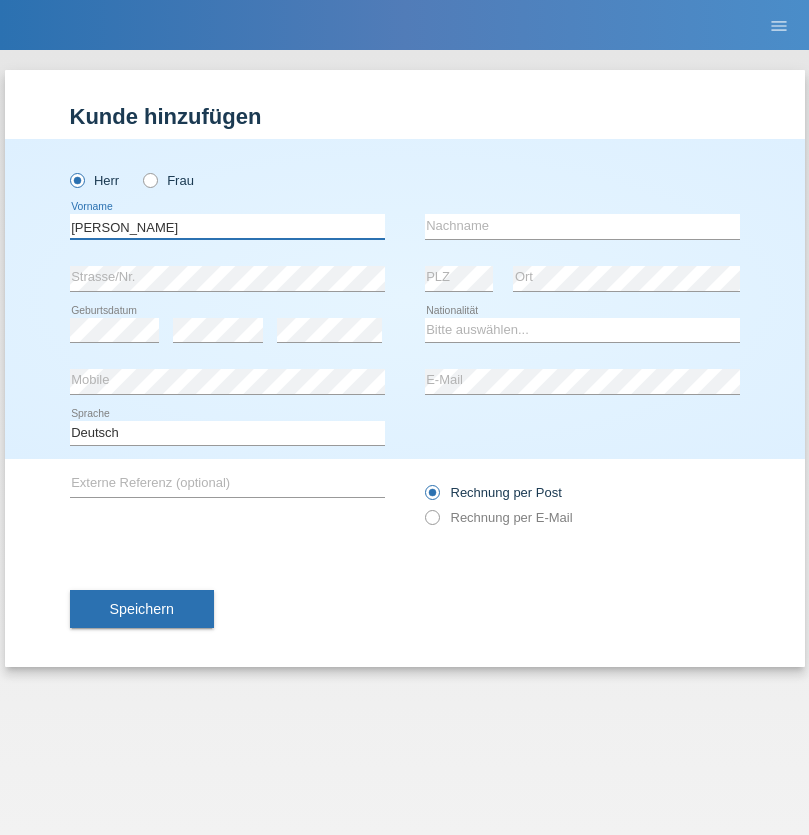type on "[PERSON_NAME]" 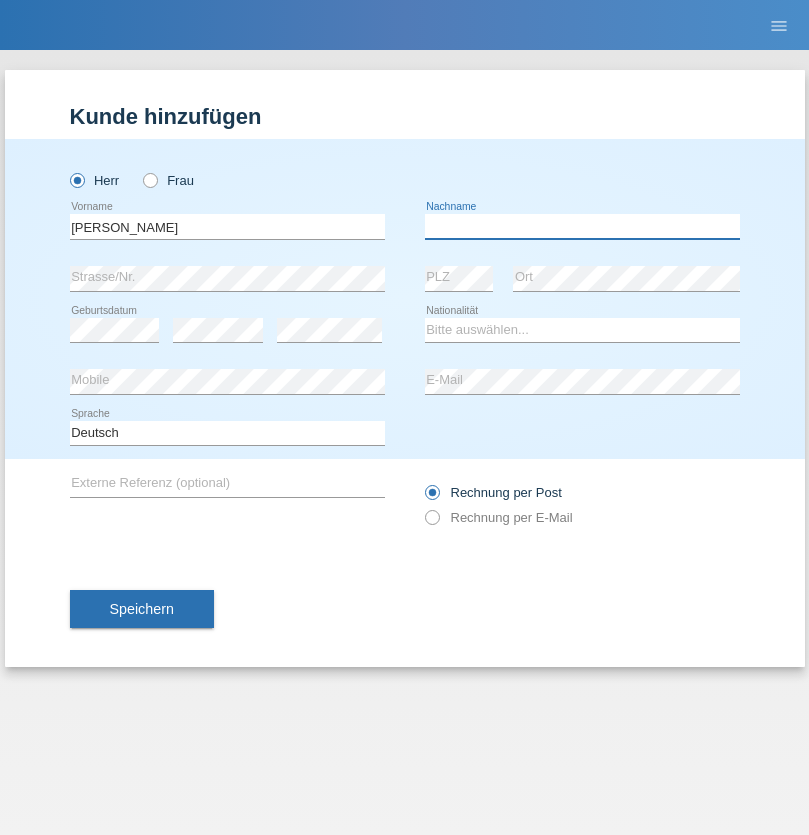 click at bounding box center (582, 226) 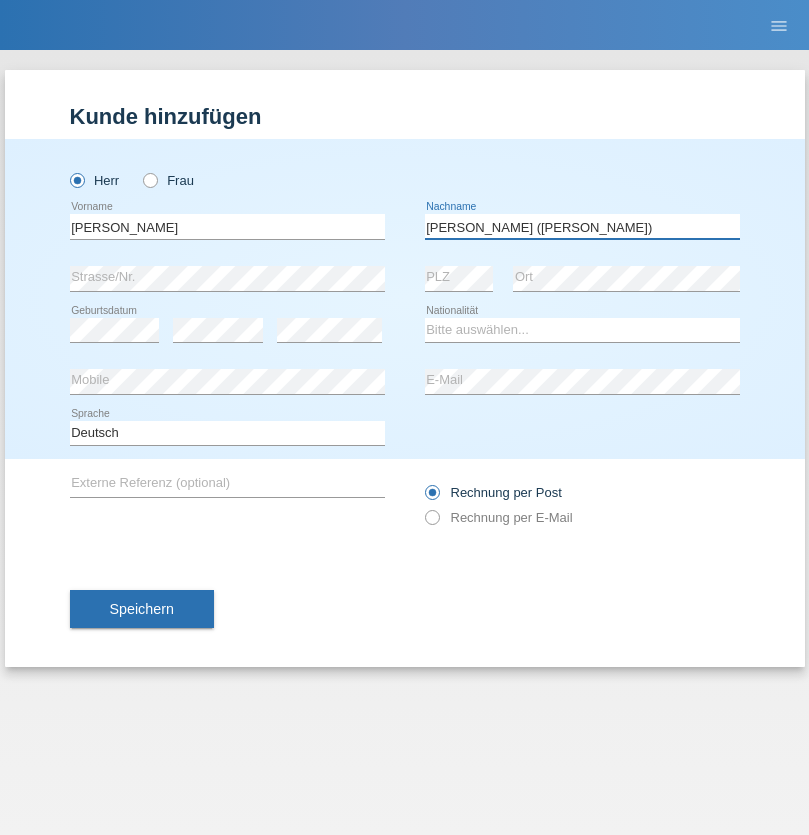 type on "[PERSON_NAME] ([PERSON_NAME])" 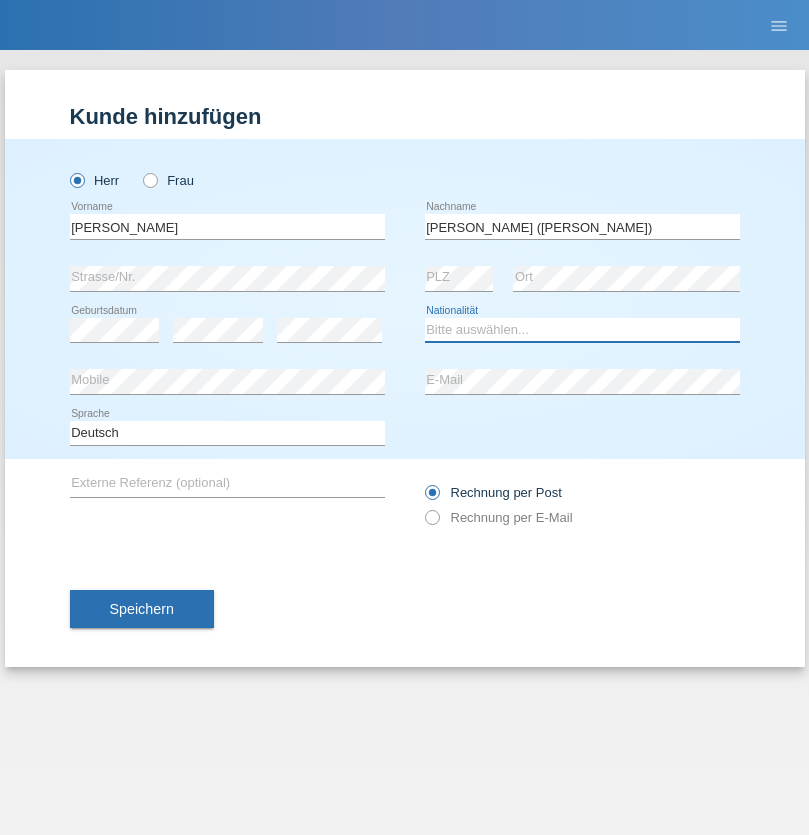 select on "BR" 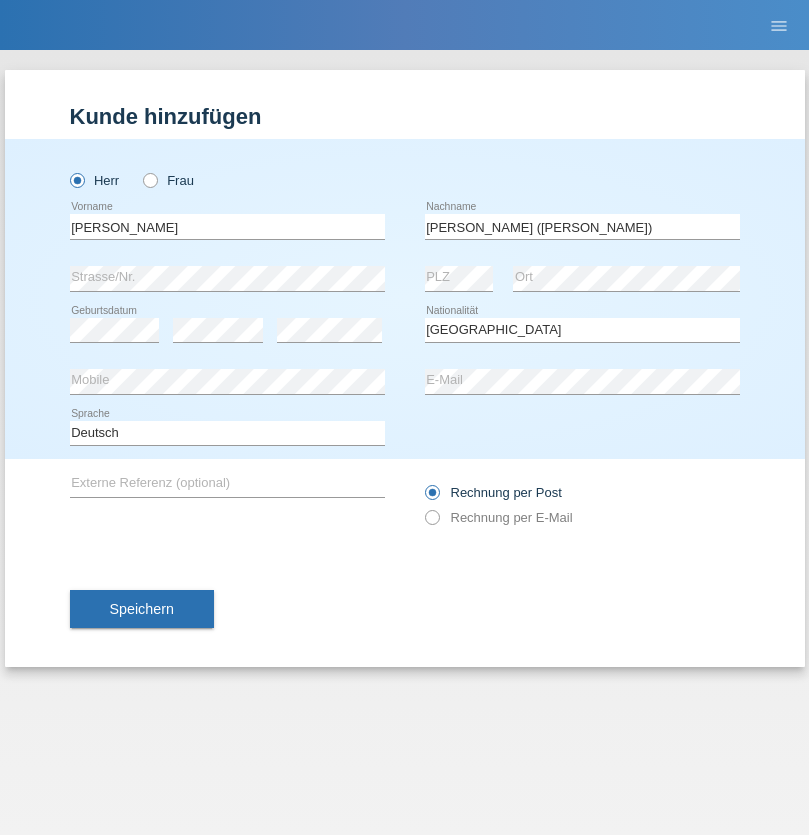 select on "C" 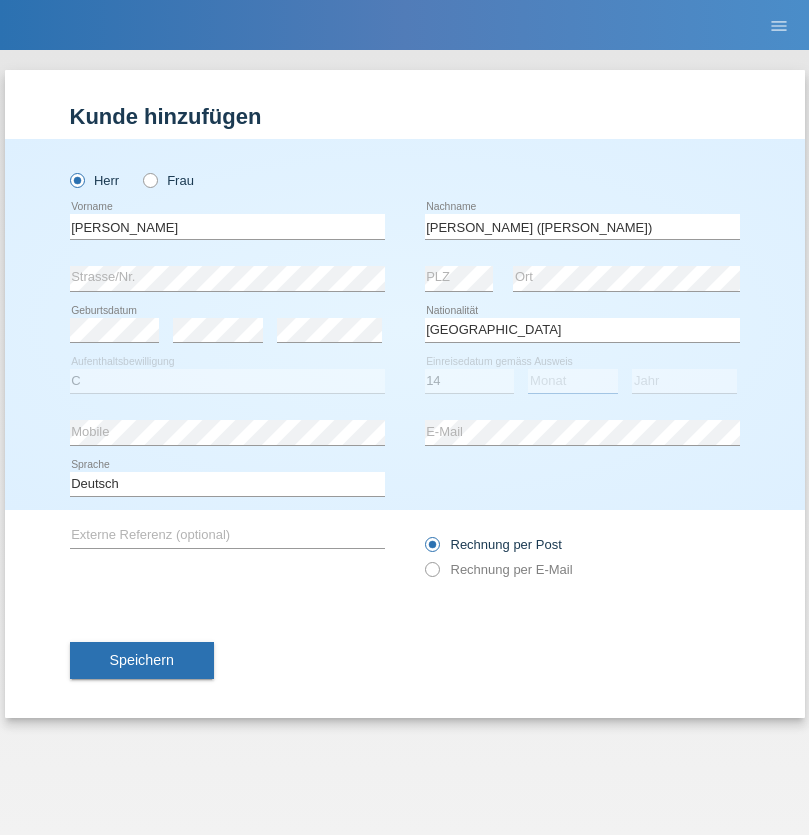 select on "12" 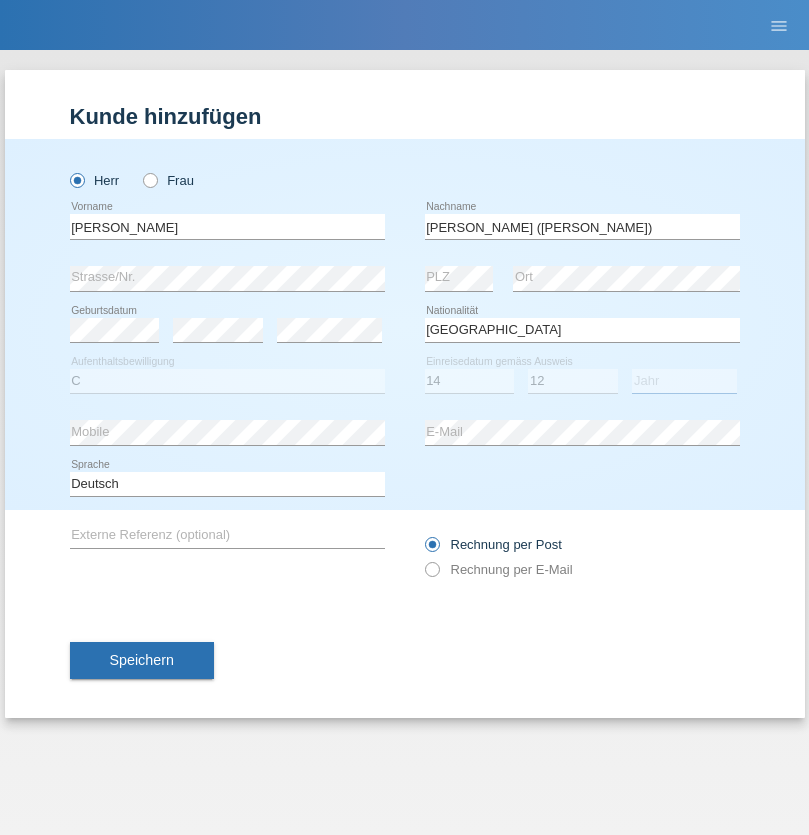 select on "2001" 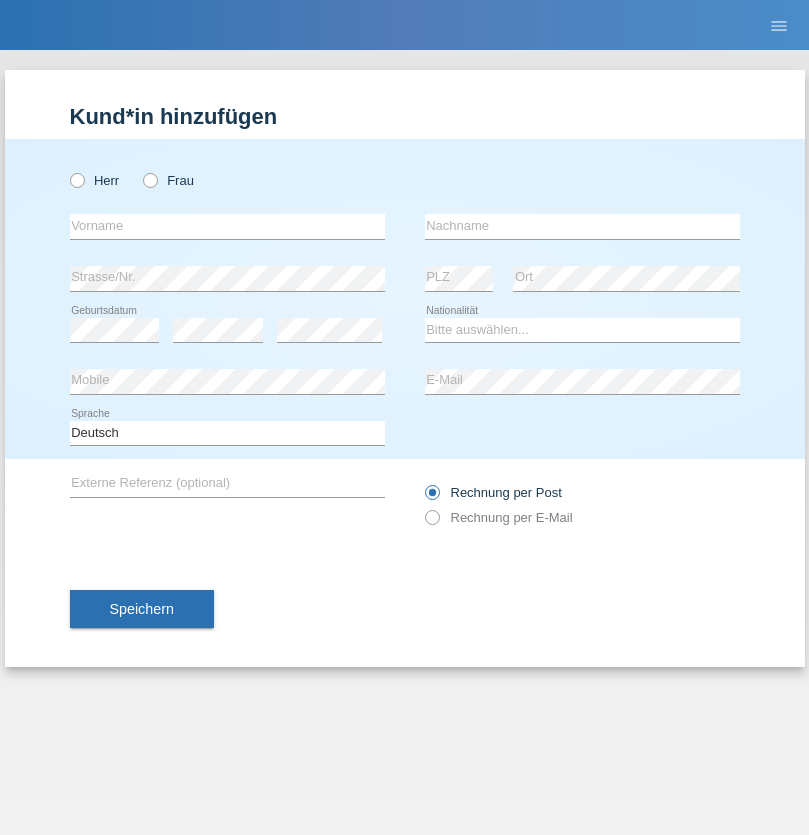 scroll, scrollTop: 0, scrollLeft: 0, axis: both 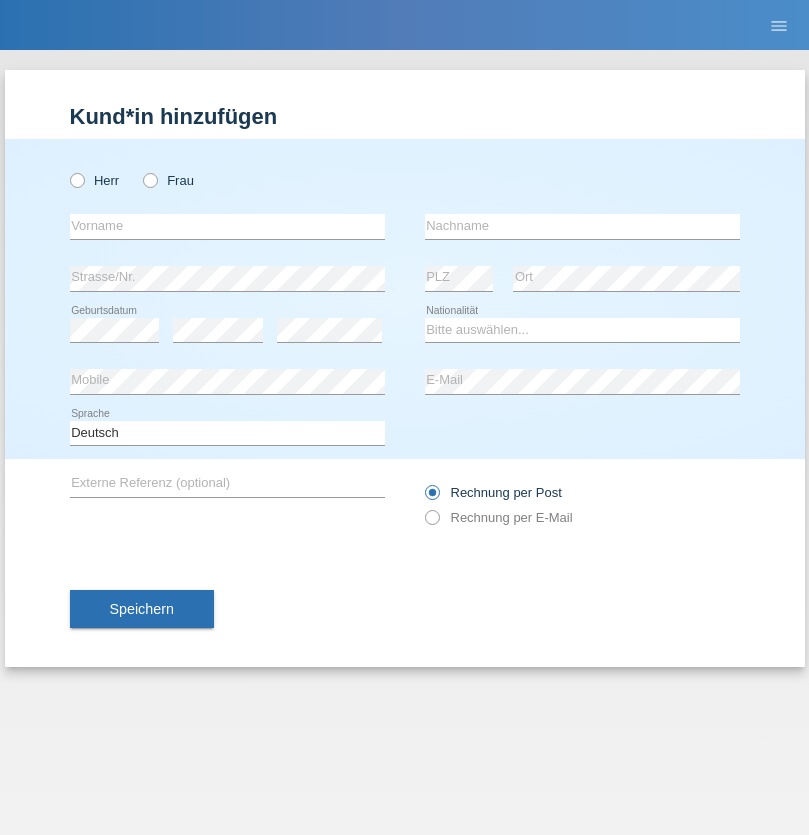 radio on "true" 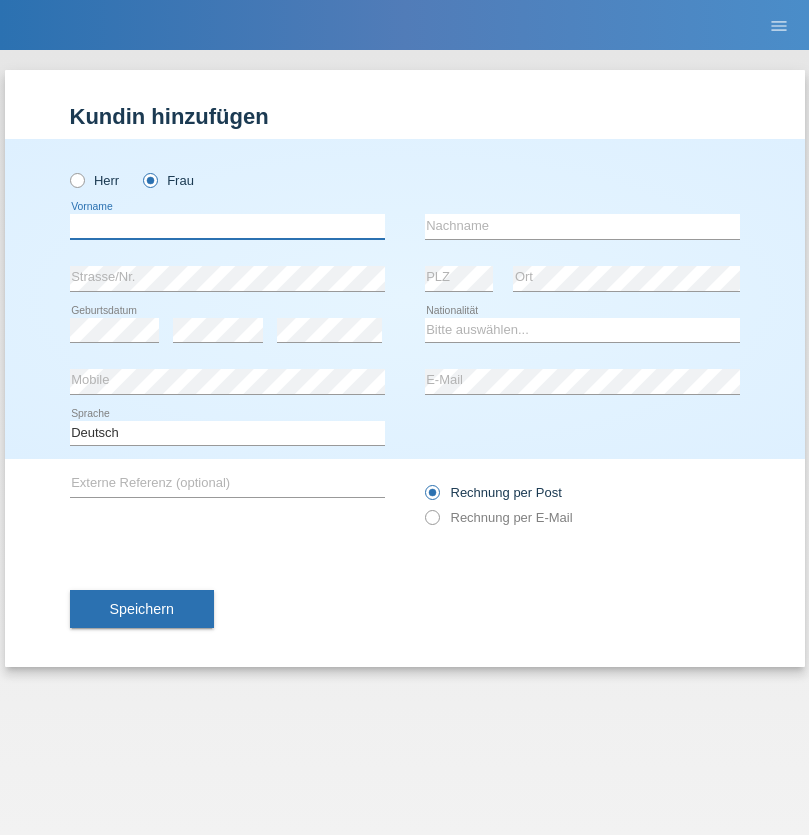 click at bounding box center (227, 226) 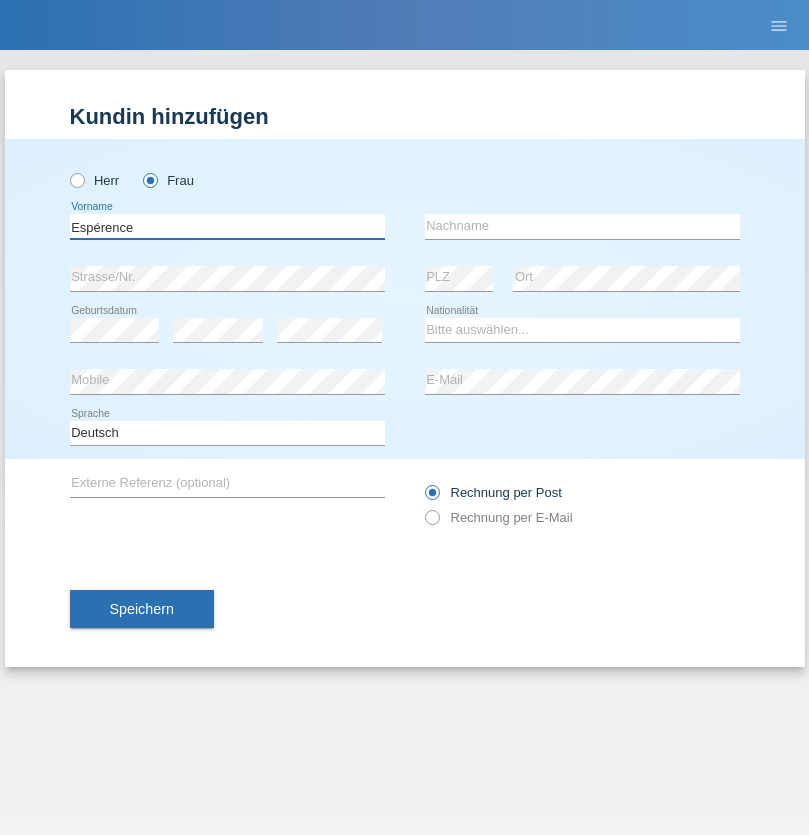 type on "Espérence" 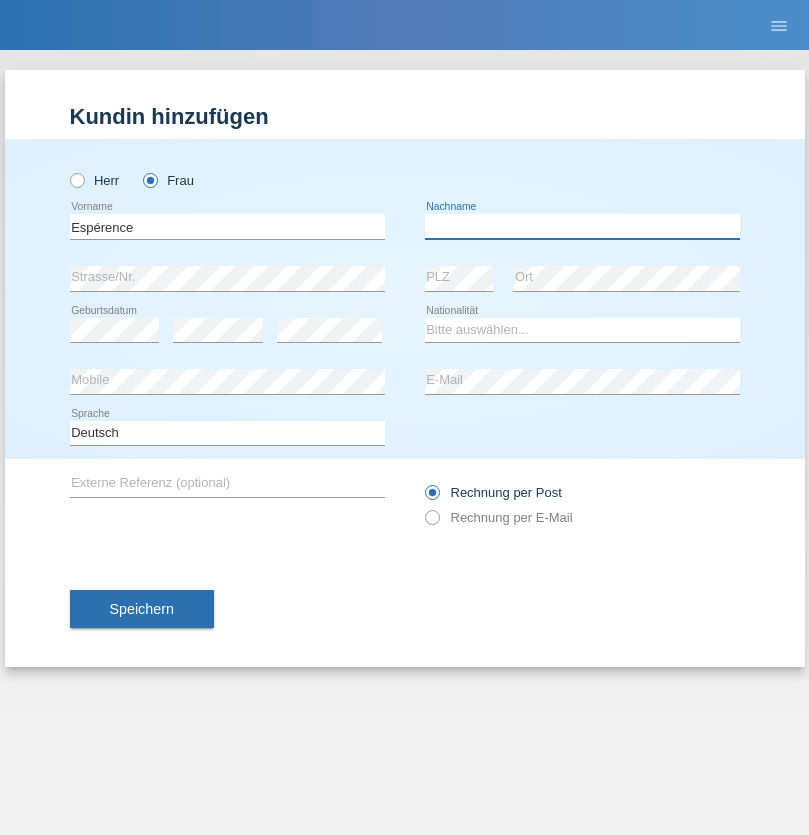 click at bounding box center (582, 226) 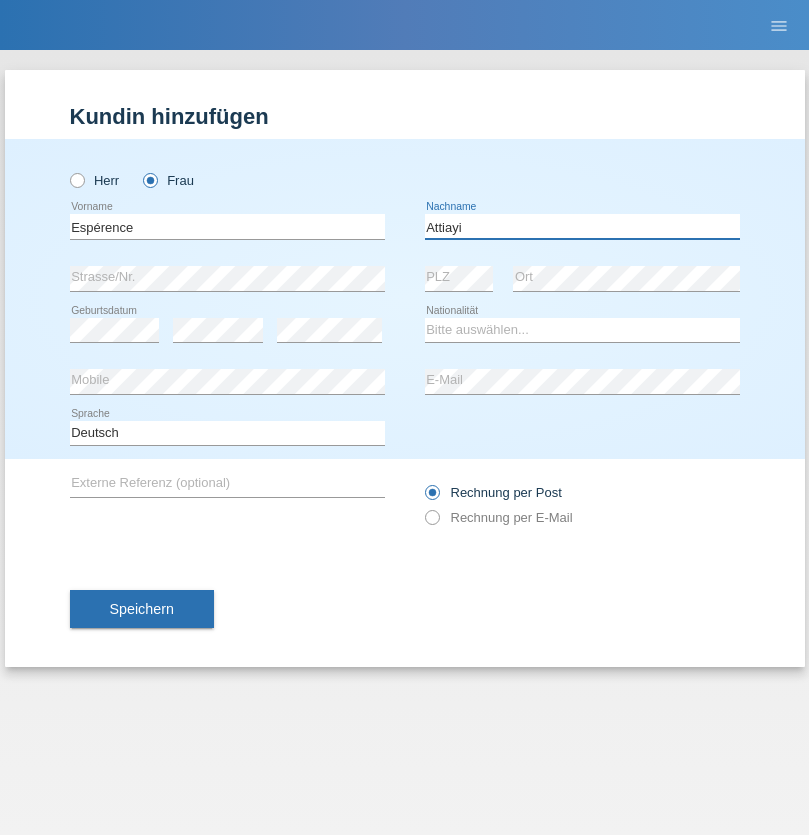 type on "Attiayi" 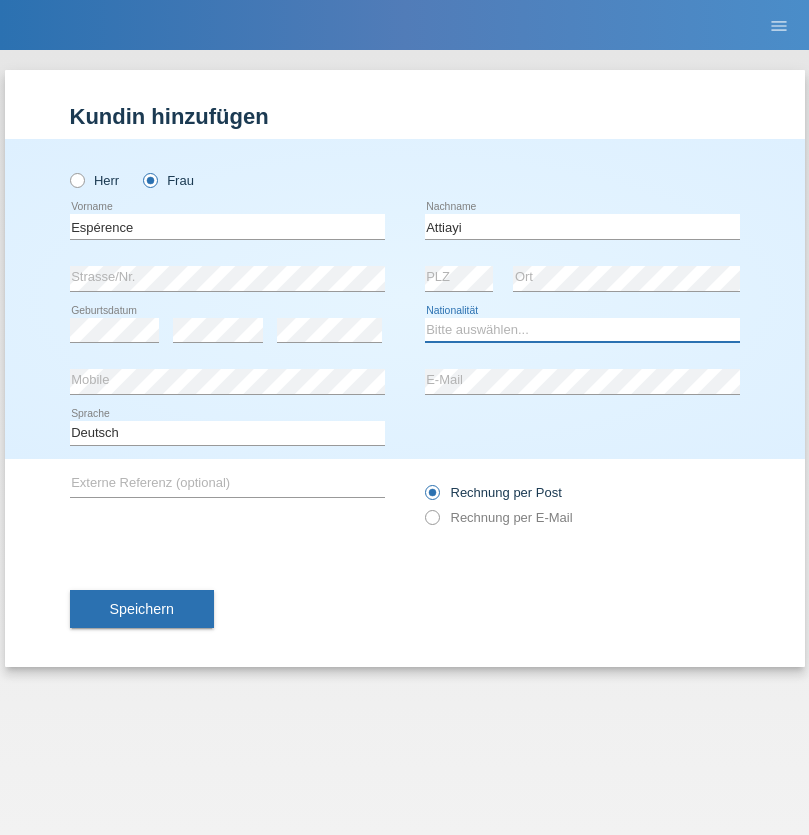 select on "CH" 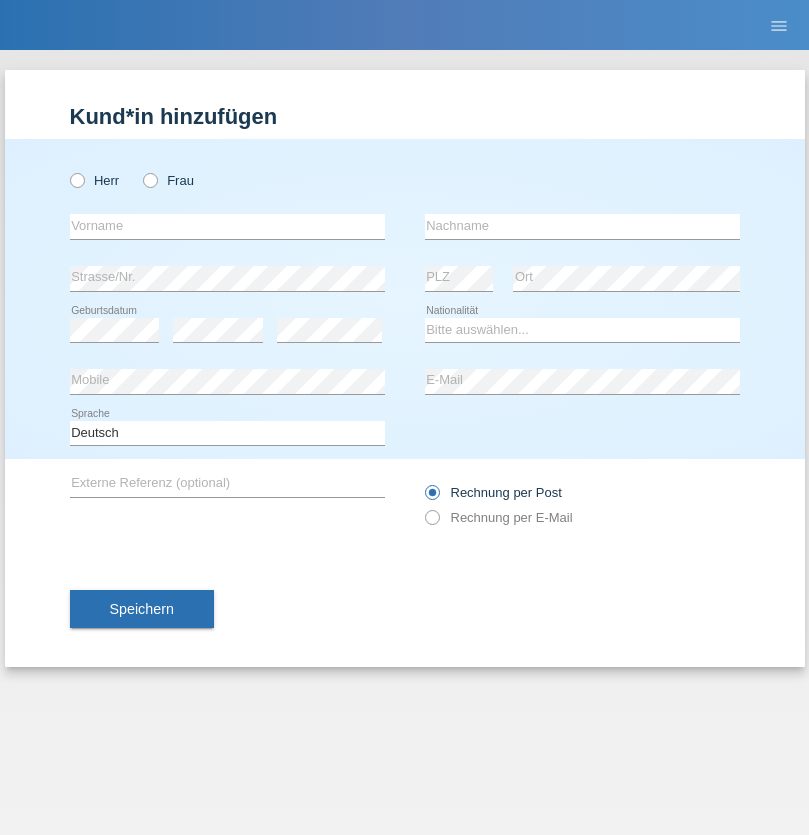 scroll, scrollTop: 0, scrollLeft: 0, axis: both 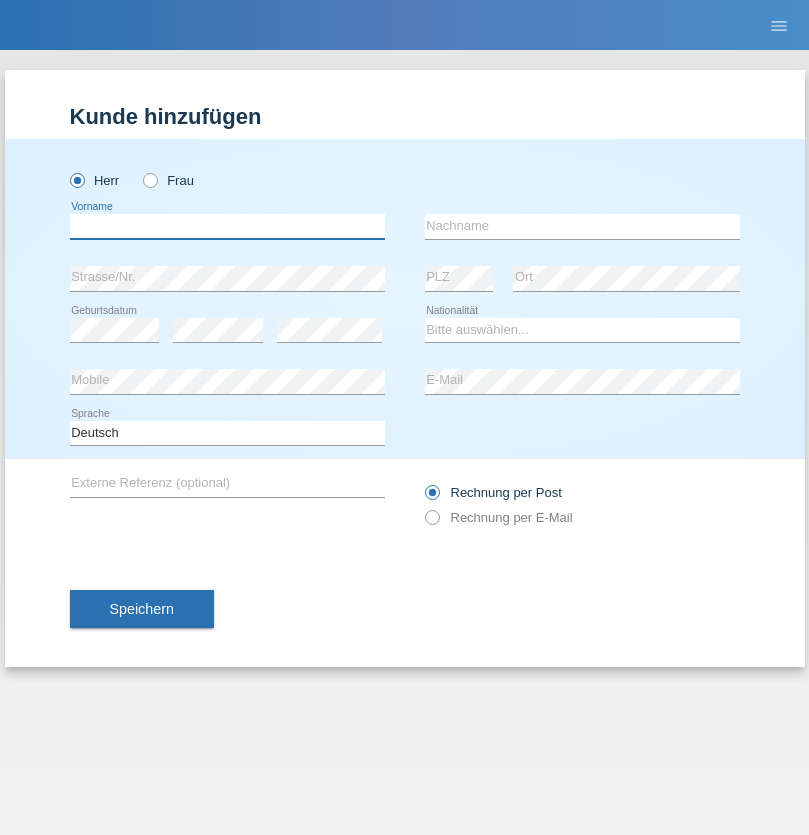 click at bounding box center (227, 226) 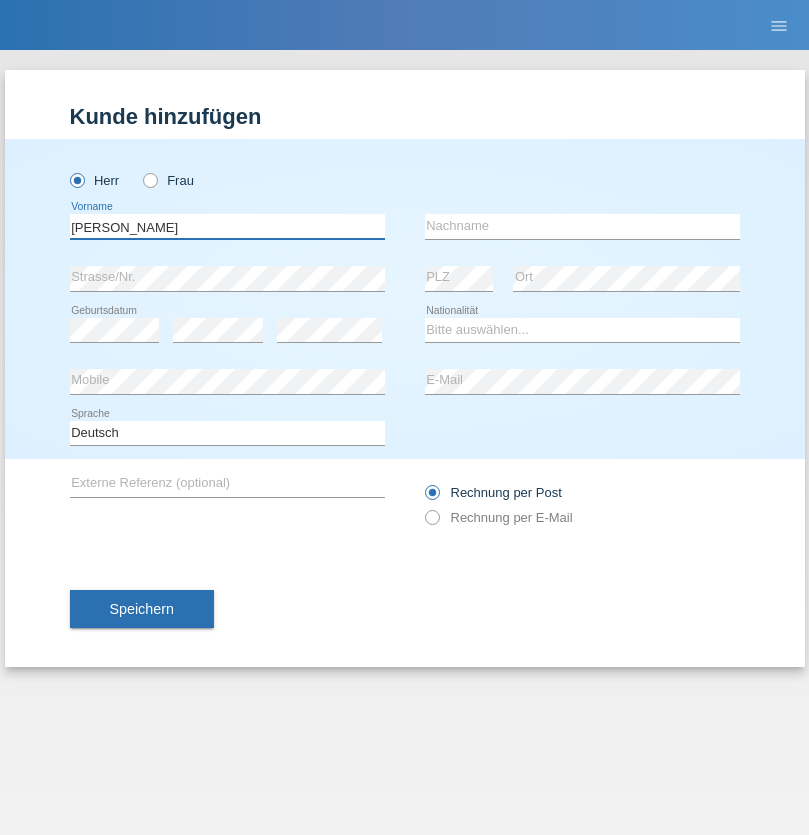 type on "Charles" 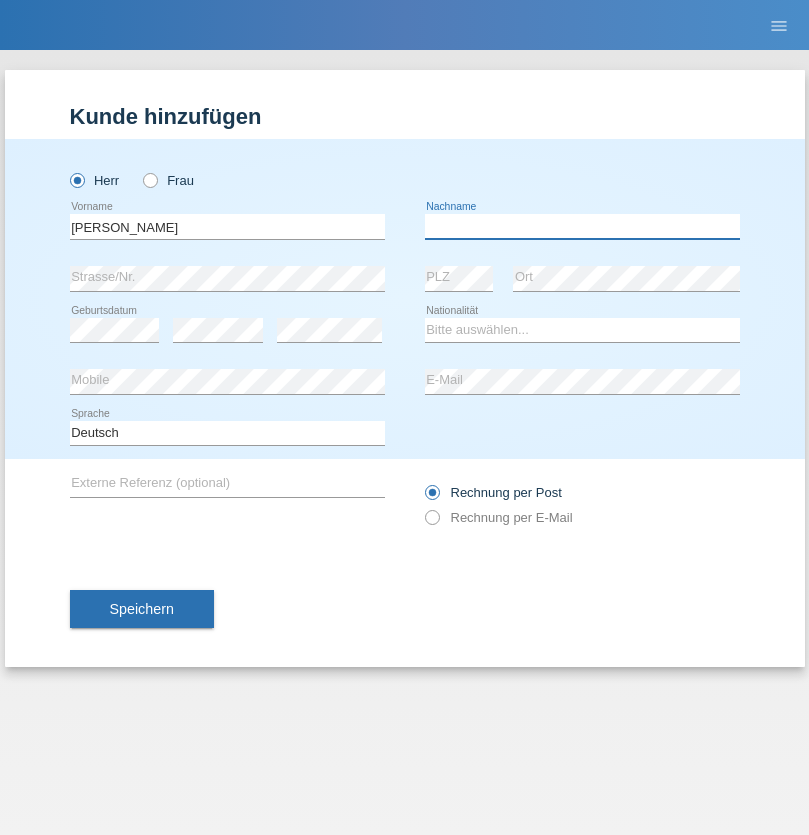 click at bounding box center (582, 226) 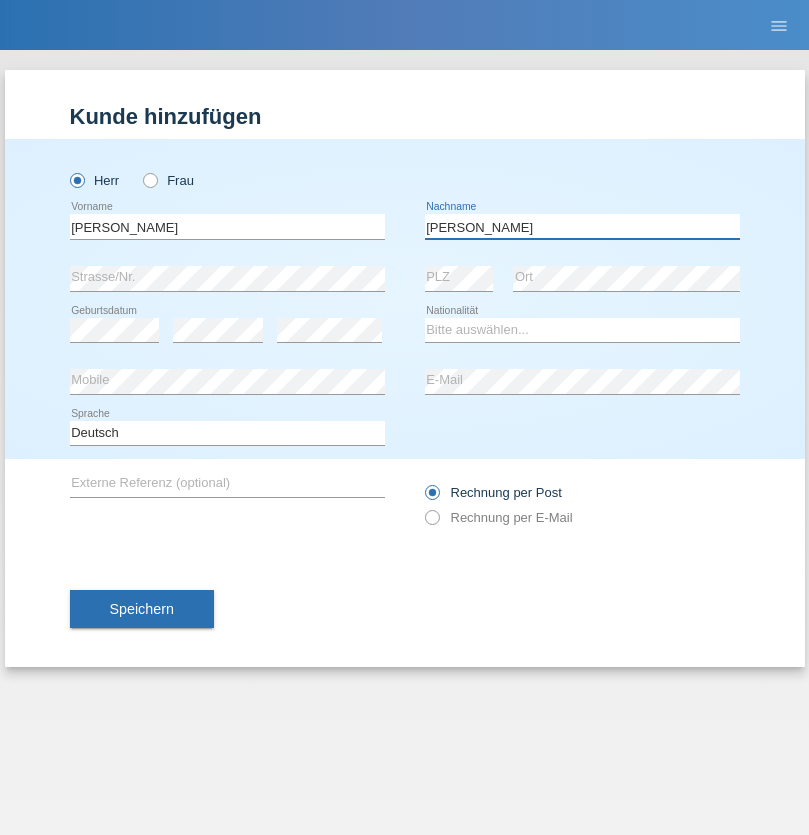 type on "Chetelat" 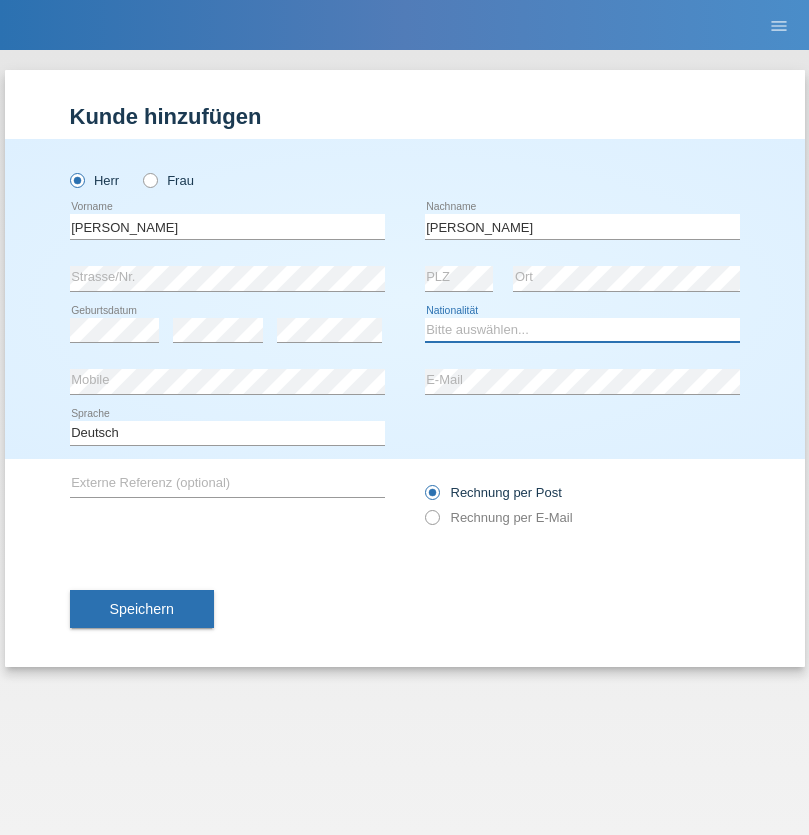 select on "CH" 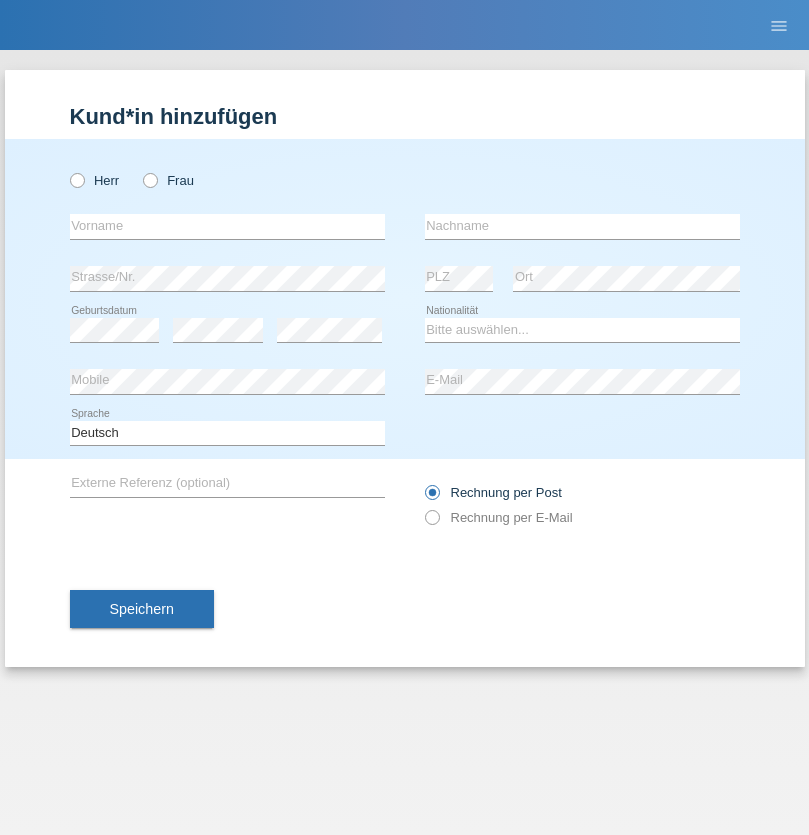 scroll, scrollTop: 0, scrollLeft: 0, axis: both 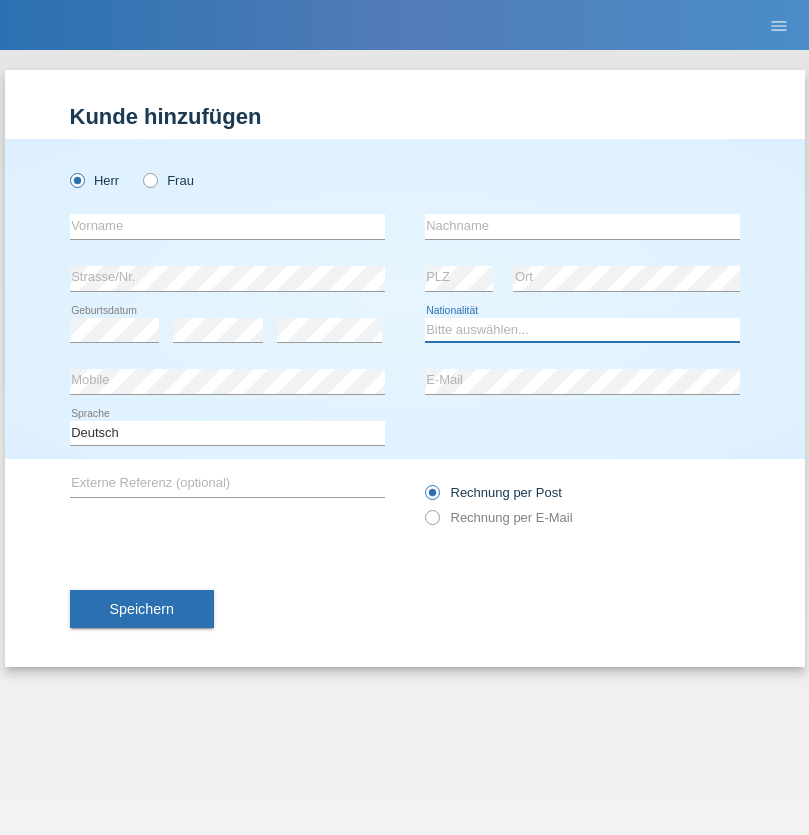 select on "XK" 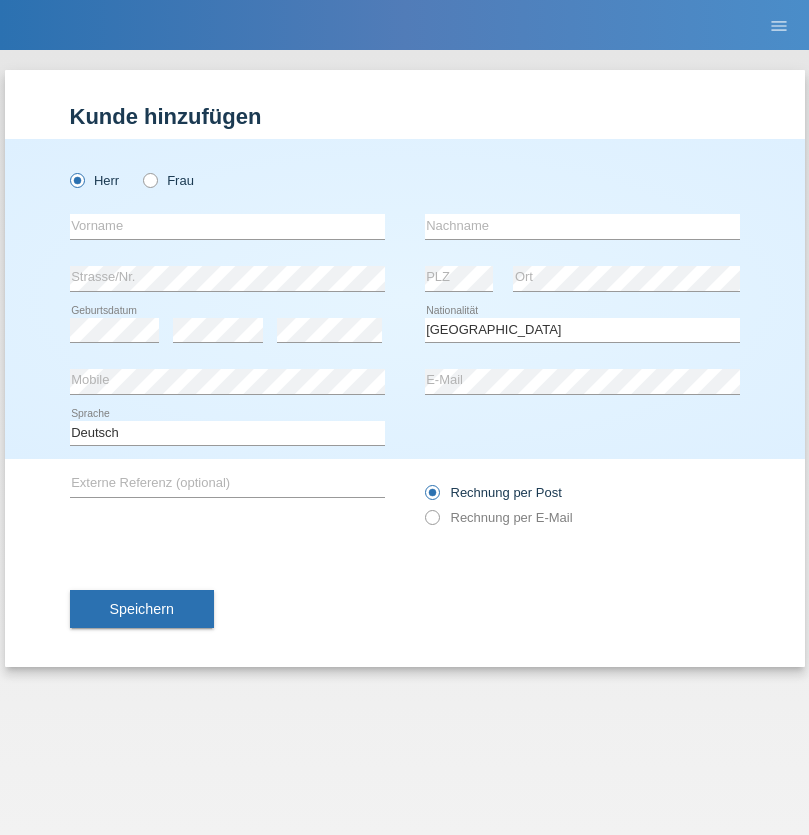 select on "C" 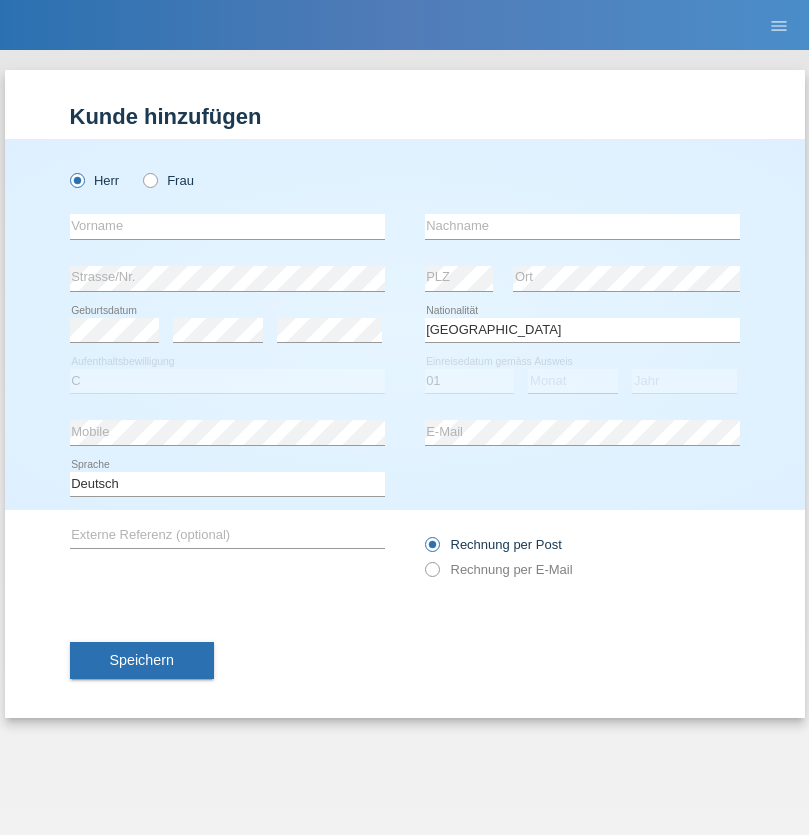 select on "02" 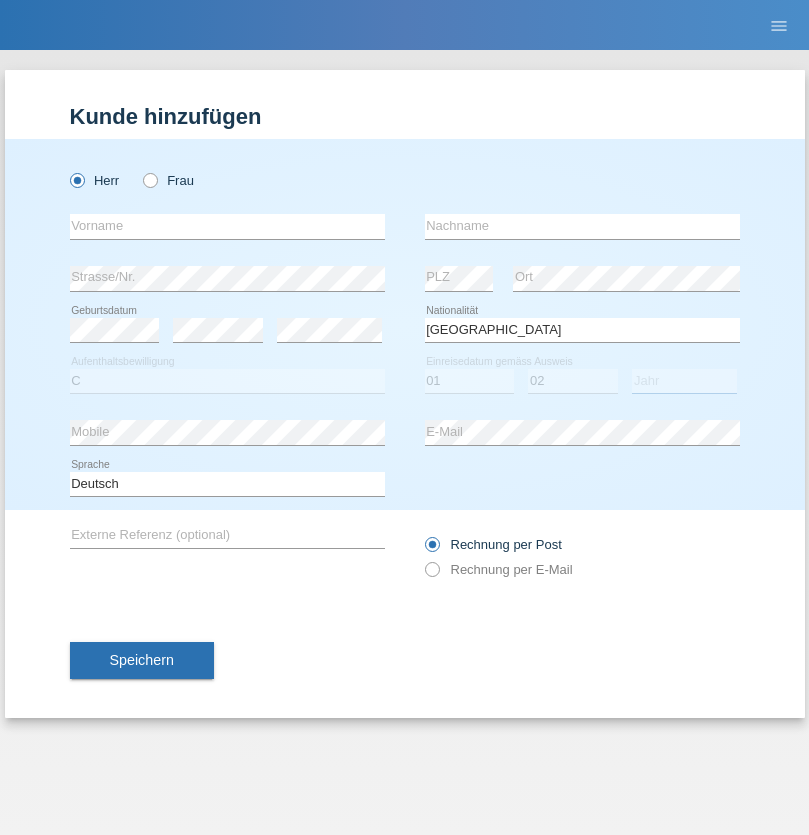 select on "1980" 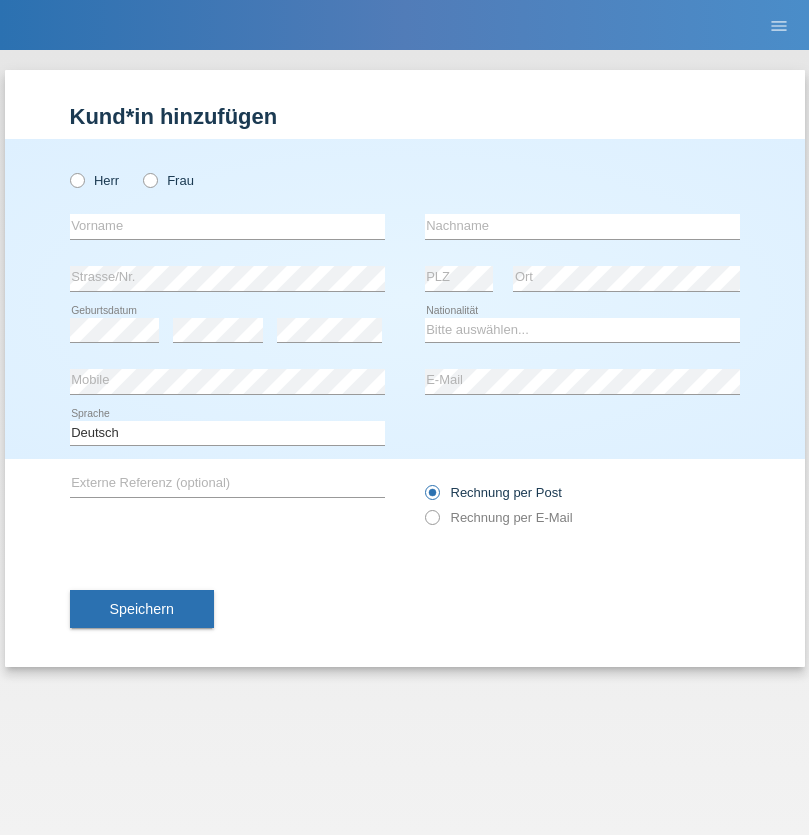 scroll, scrollTop: 0, scrollLeft: 0, axis: both 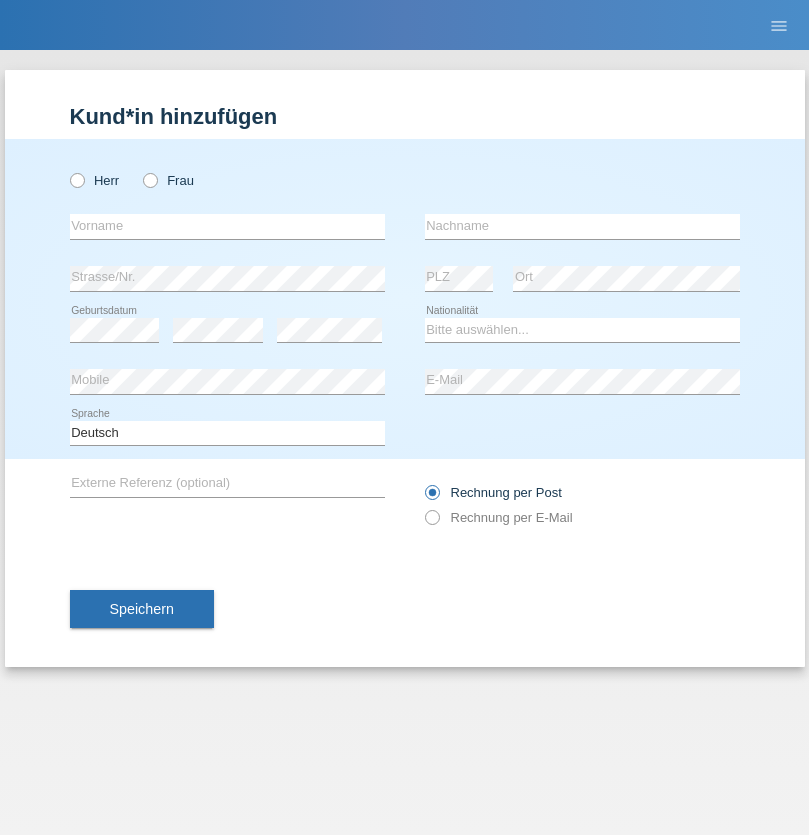 radio on "true" 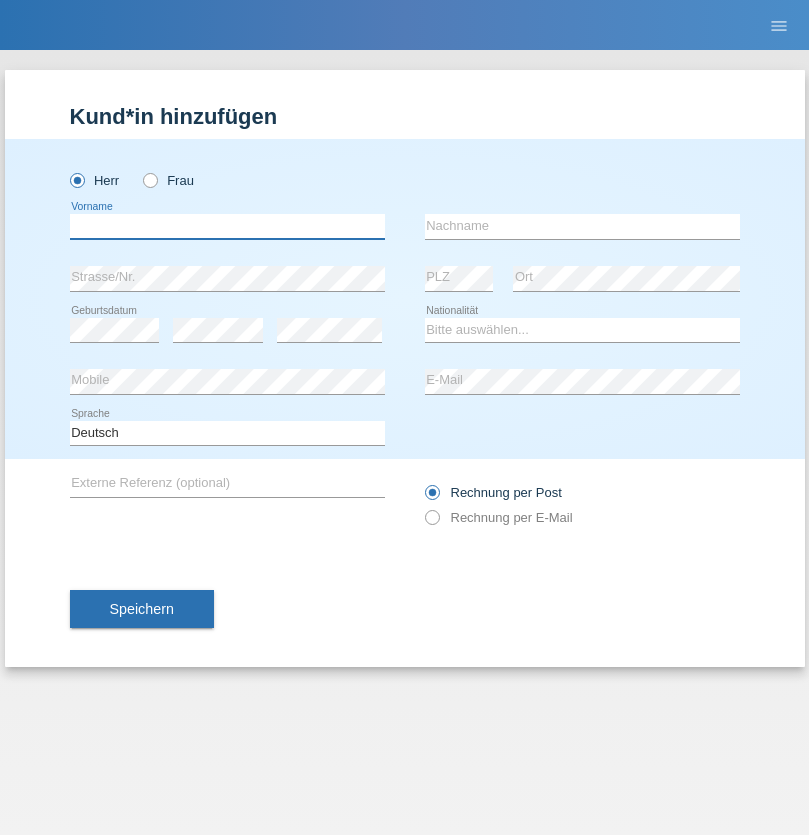 click at bounding box center [227, 226] 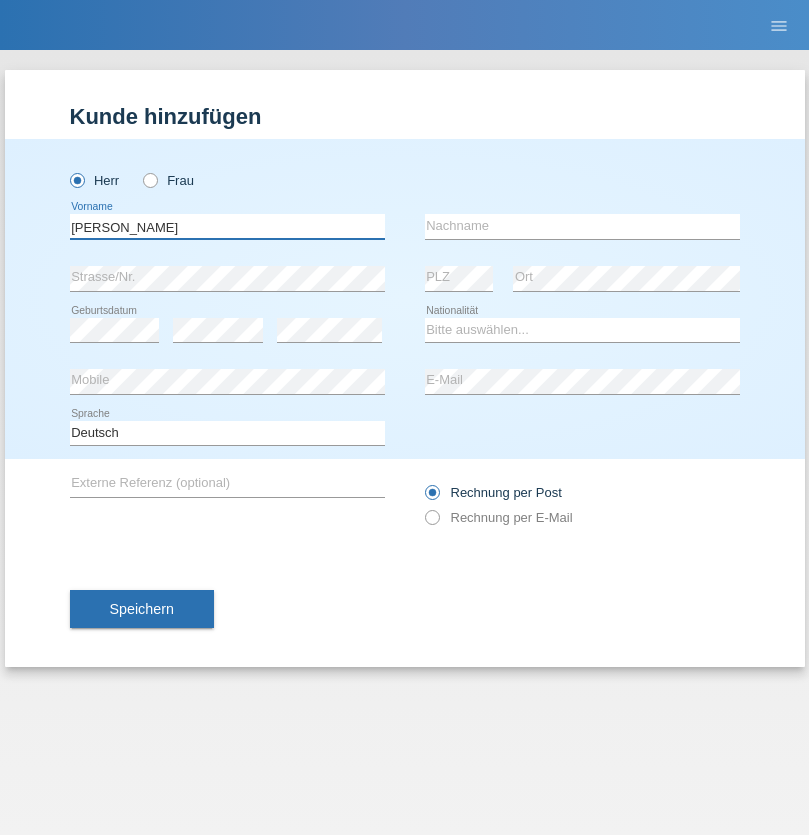 type on "[PERSON_NAME]" 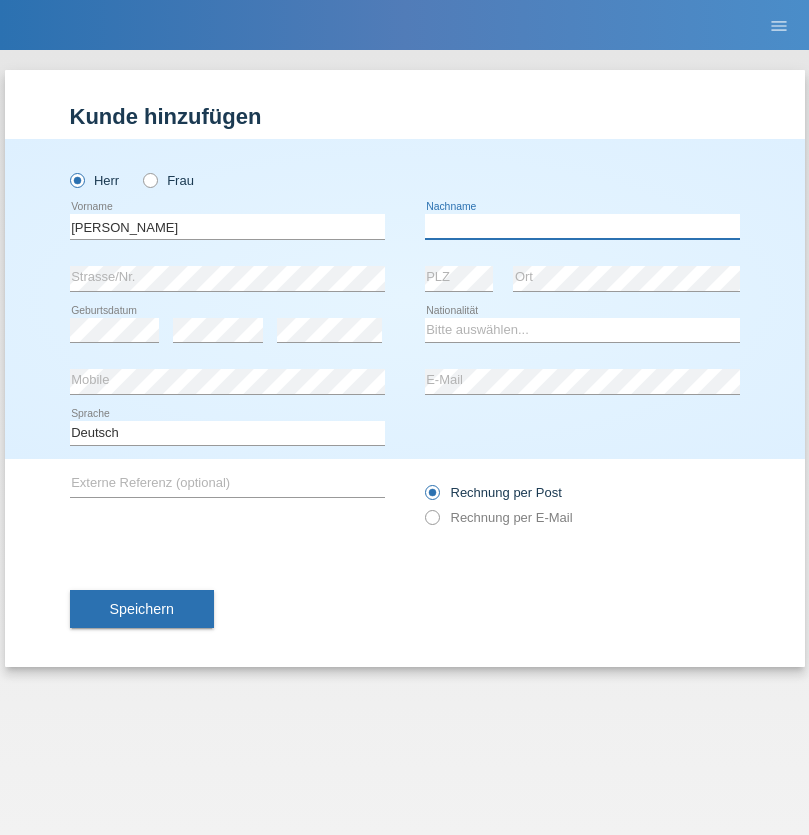 click at bounding box center (582, 226) 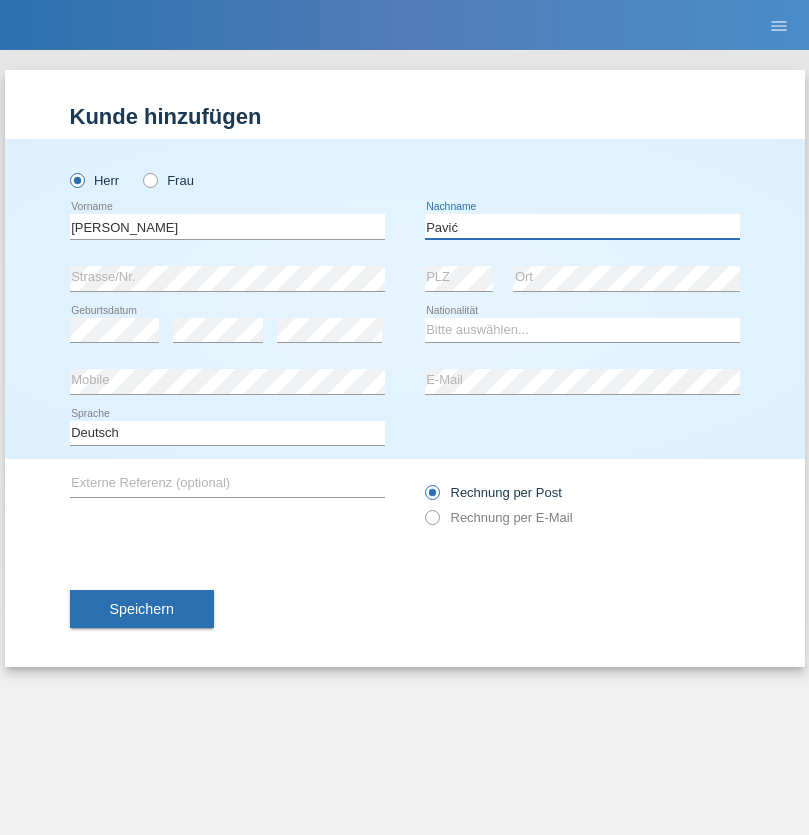 type on "Pavić" 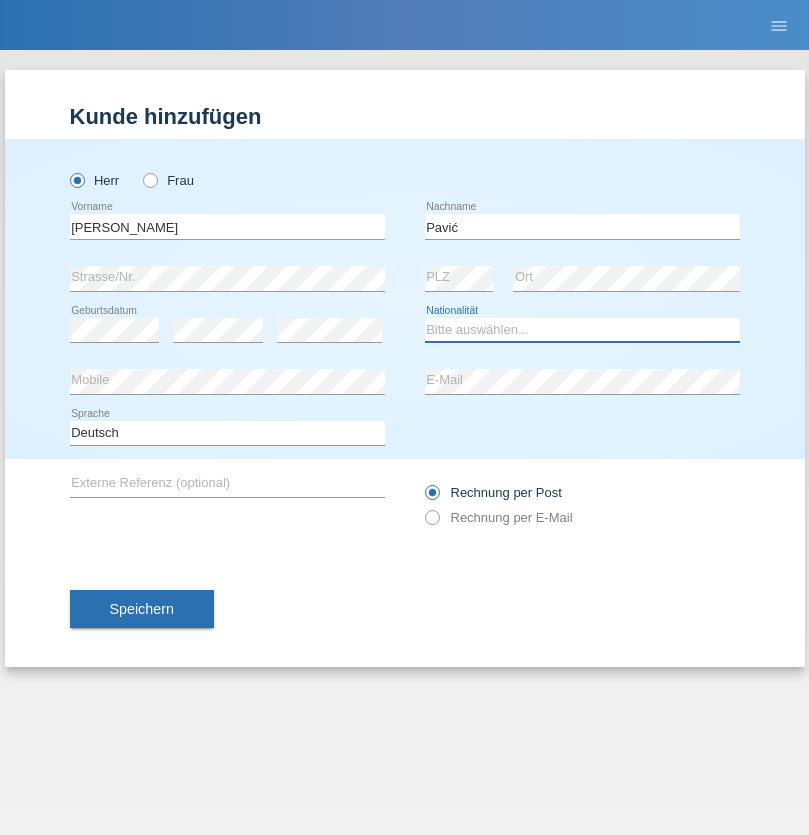 select on "HR" 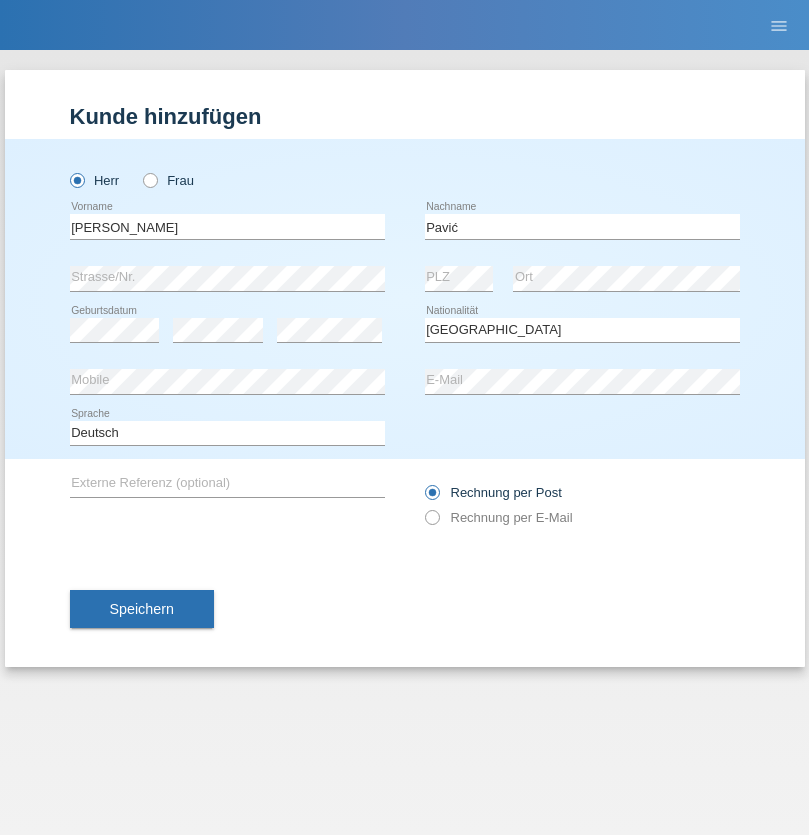 select on "C" 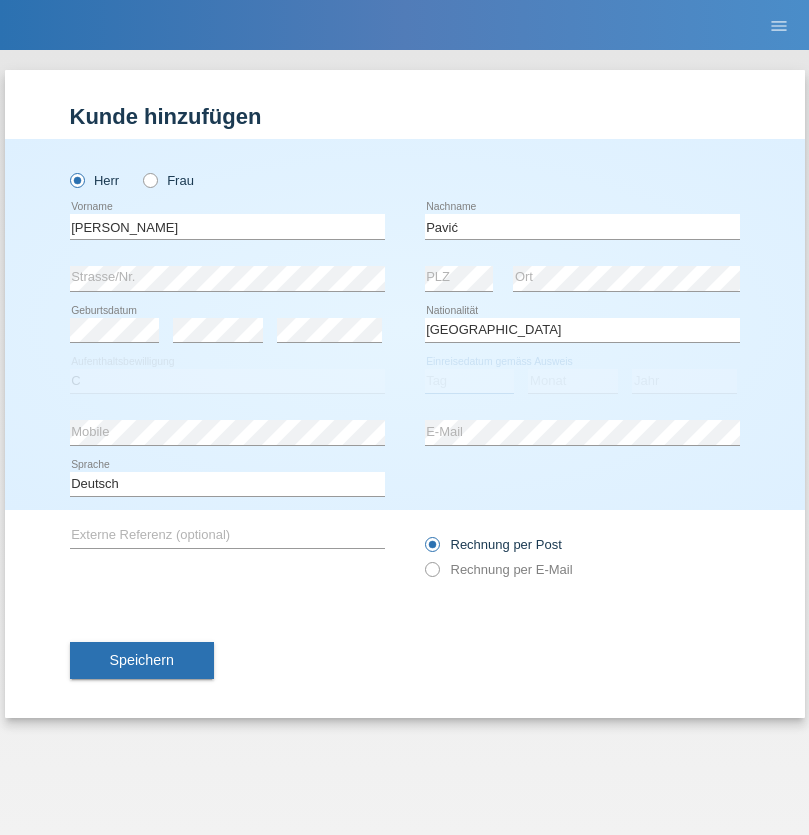 select on "21" 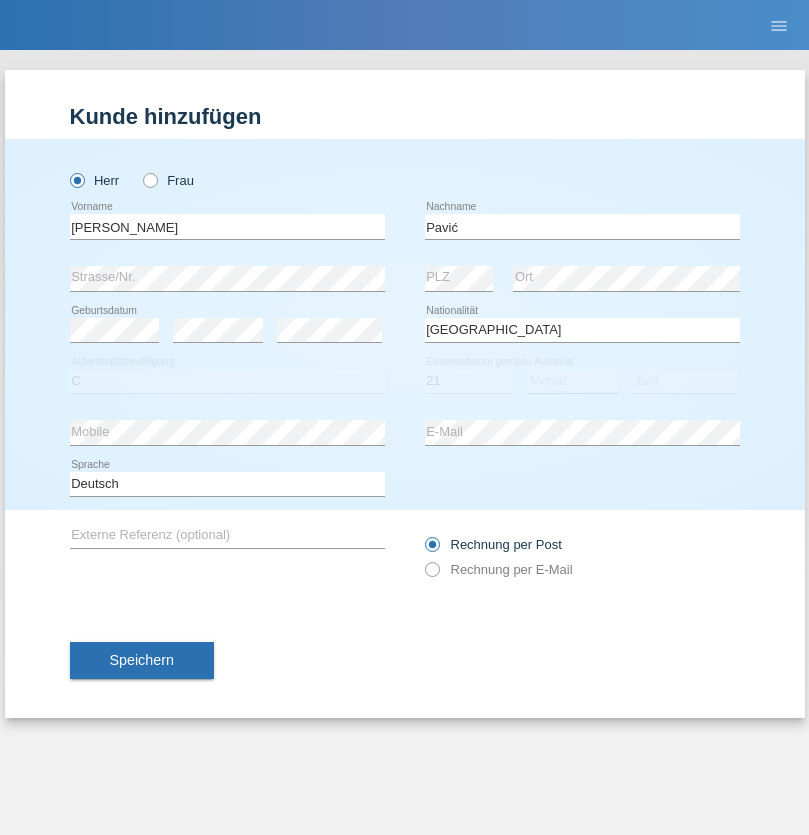 select on "04" 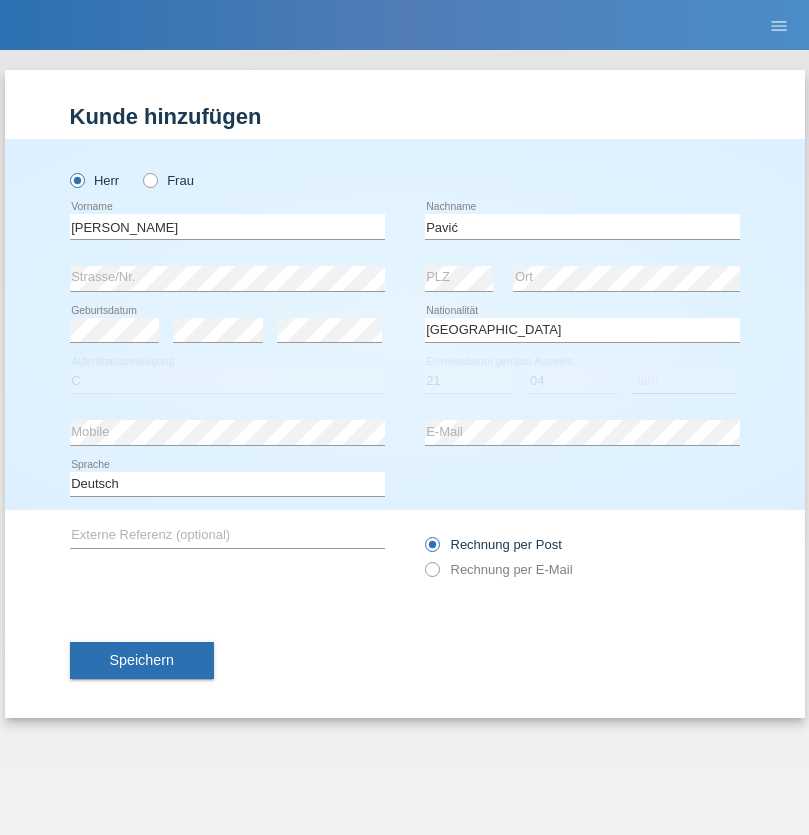 select on "2006" 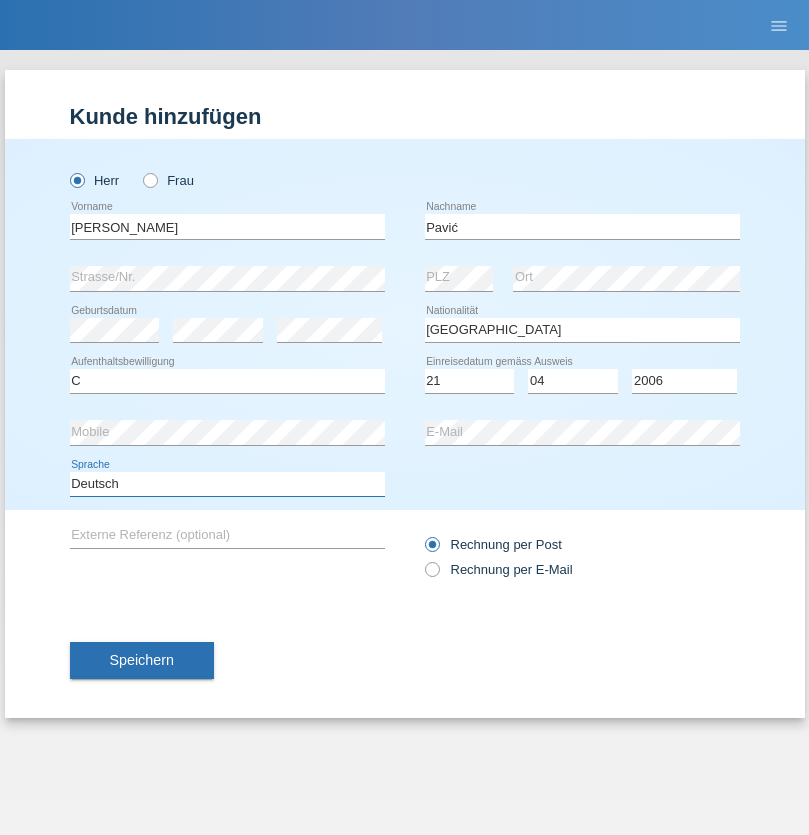 select on "en" 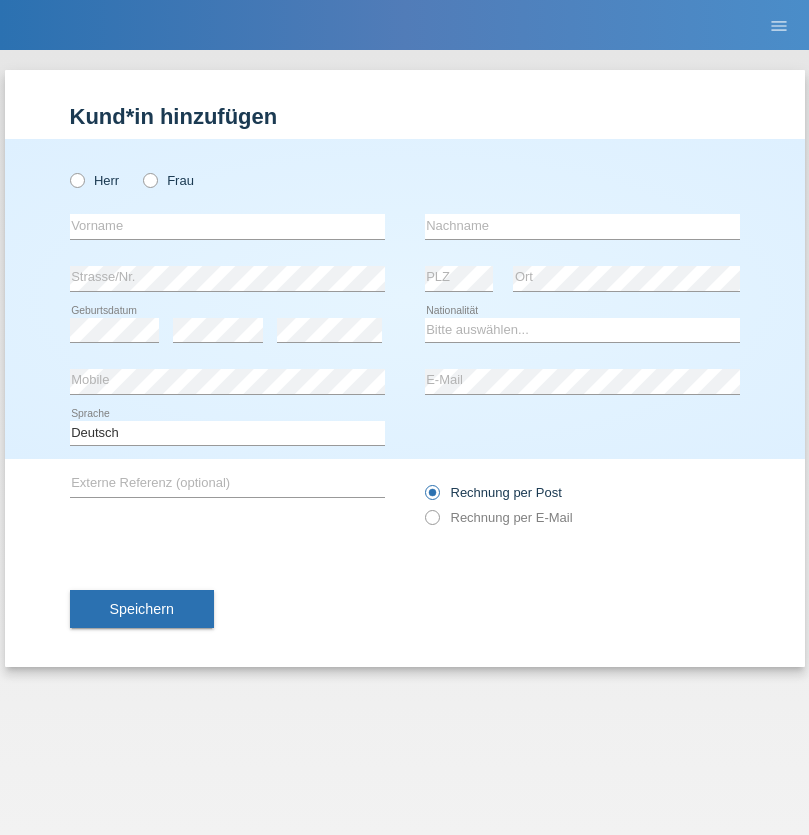 scroll, scrollTop: 0, scrollLeft: 0, axis: both 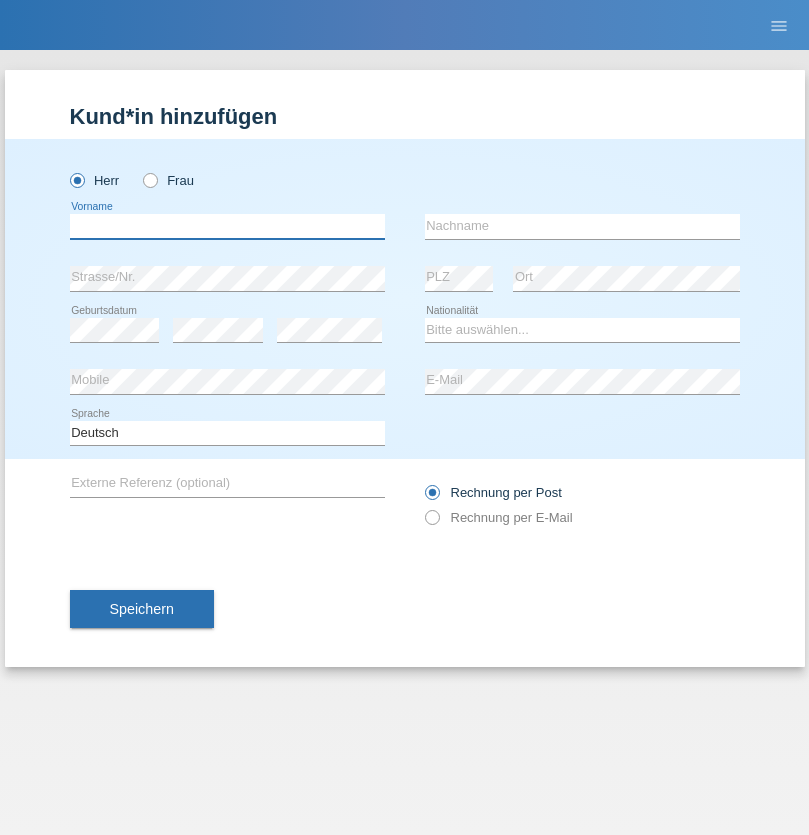click at bounding box center [227, 226] 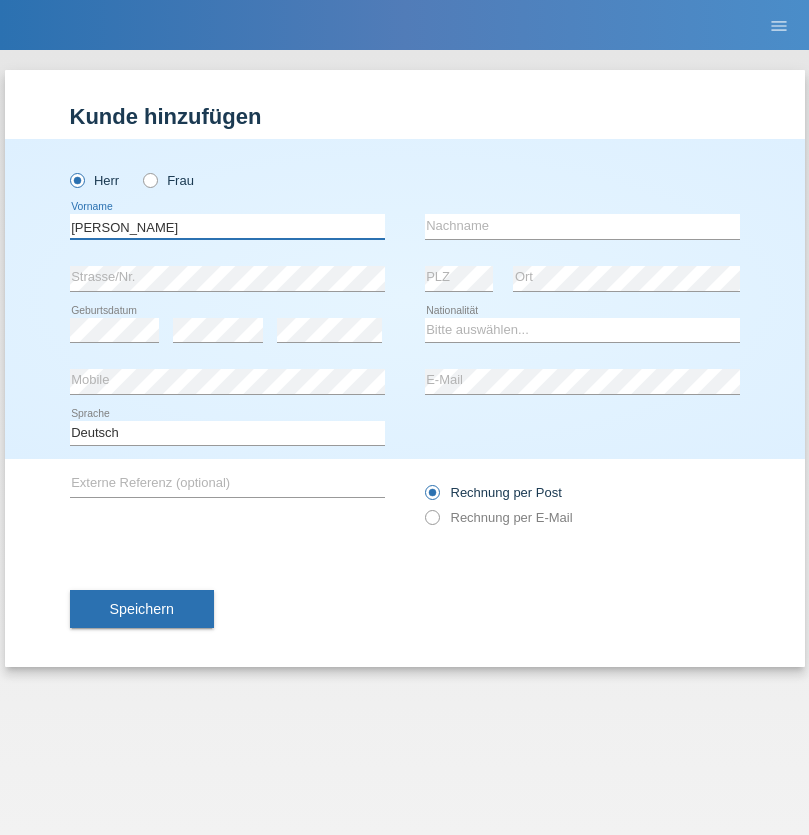 type on "Josip" 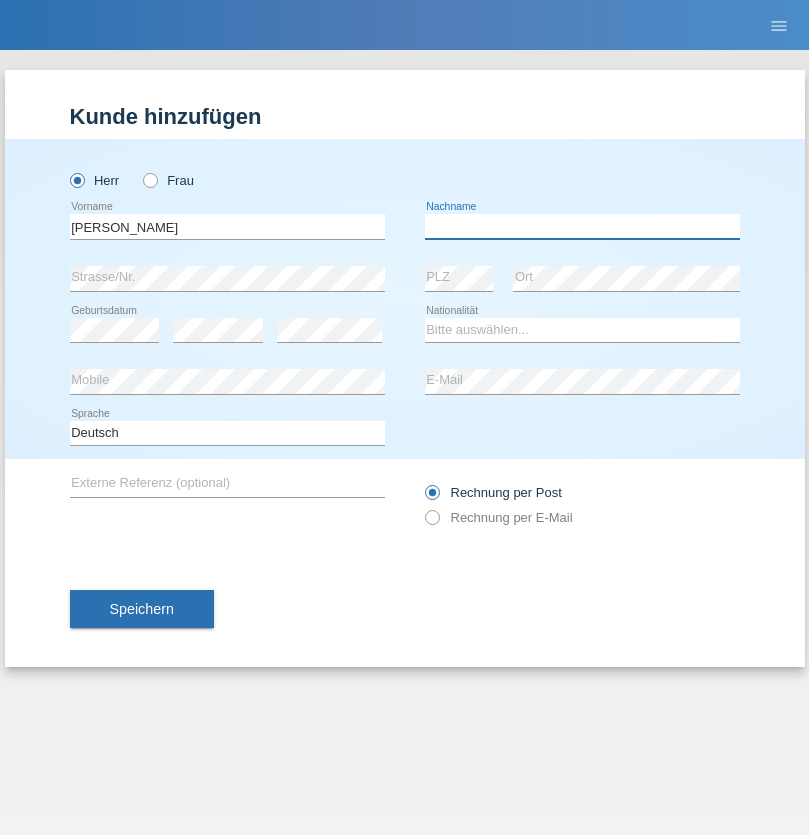 click at bounding box center [582, 226] 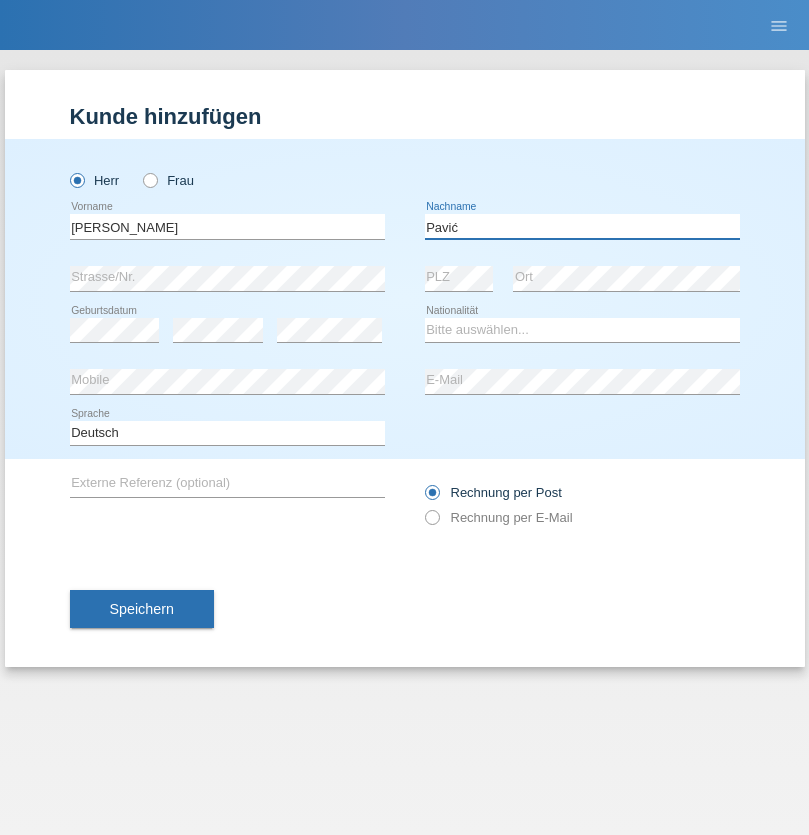 type on "Pavić" 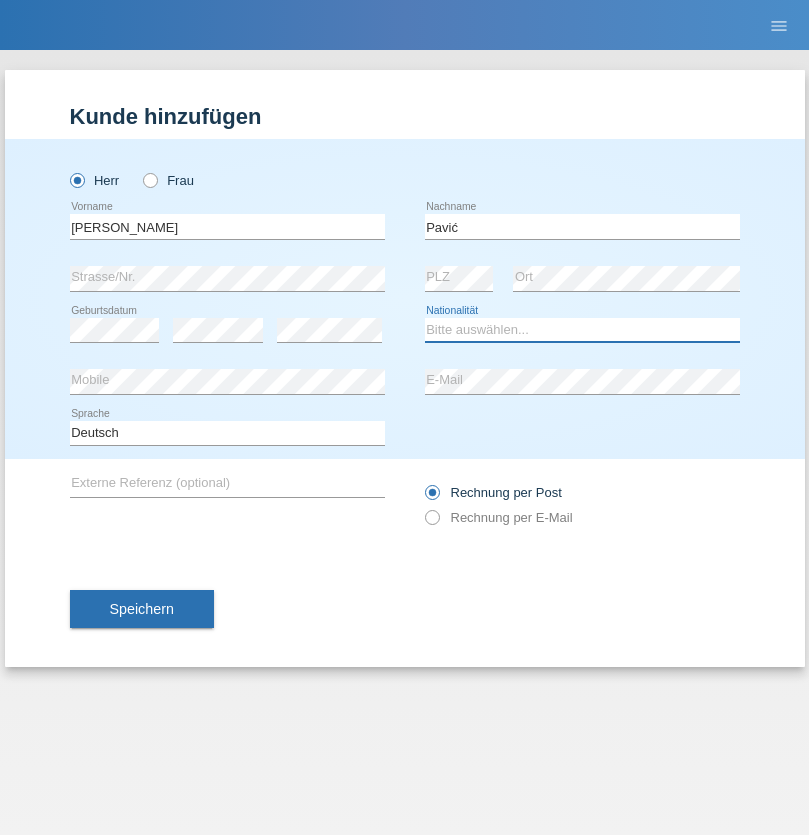 select on "HR" 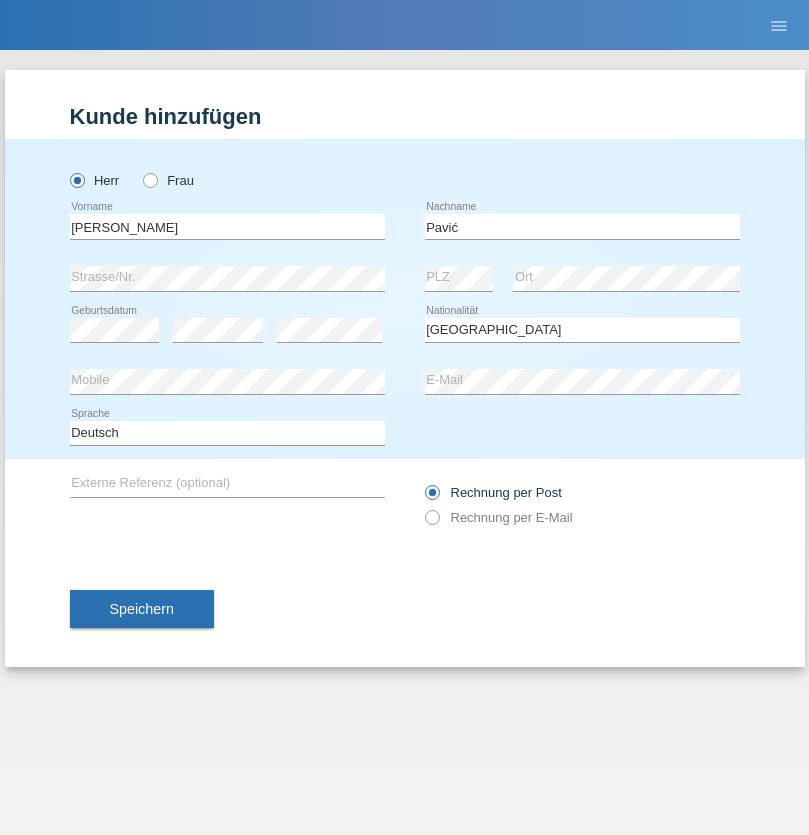 select on "C" 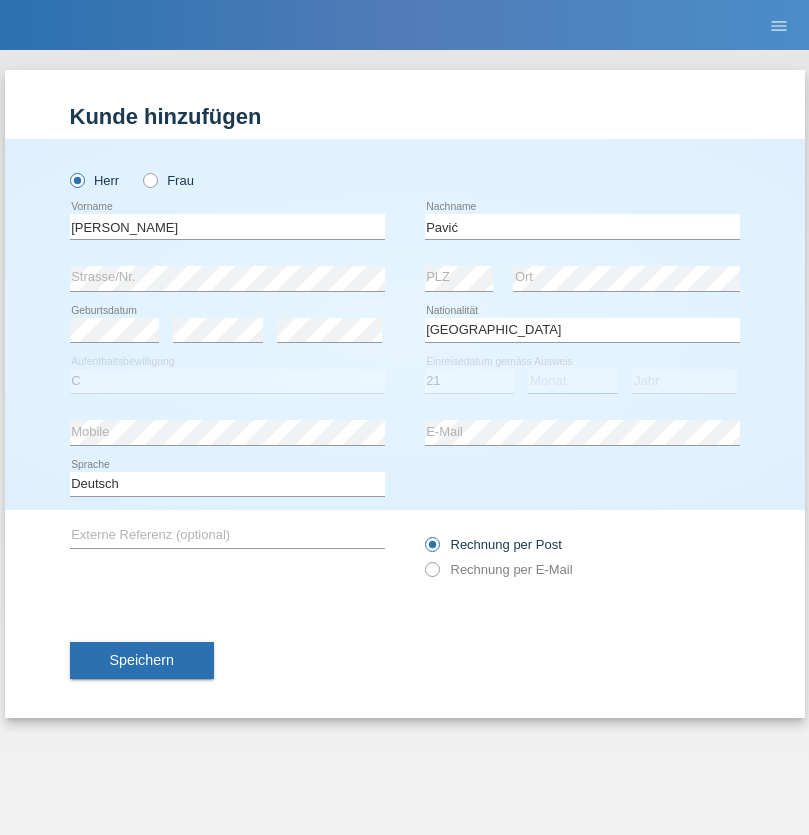 select on "04" 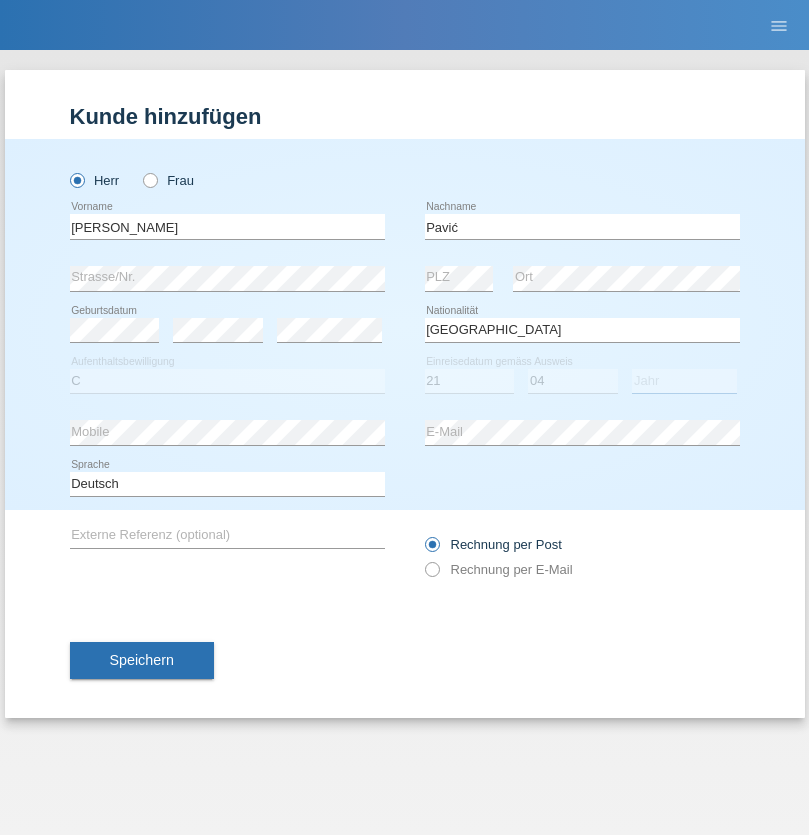 select on "2006" 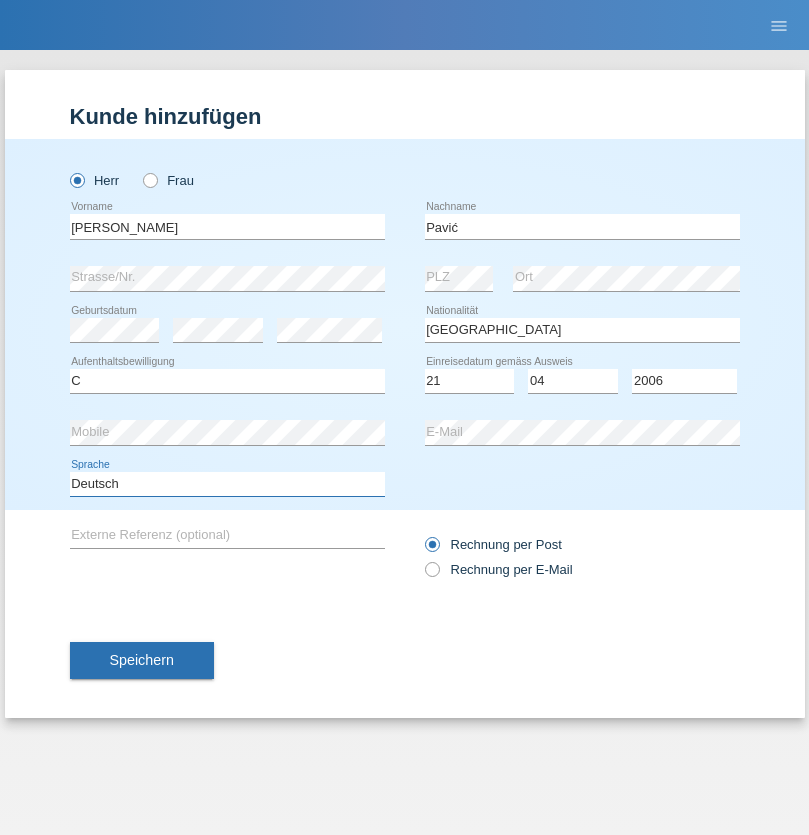 select on "en" 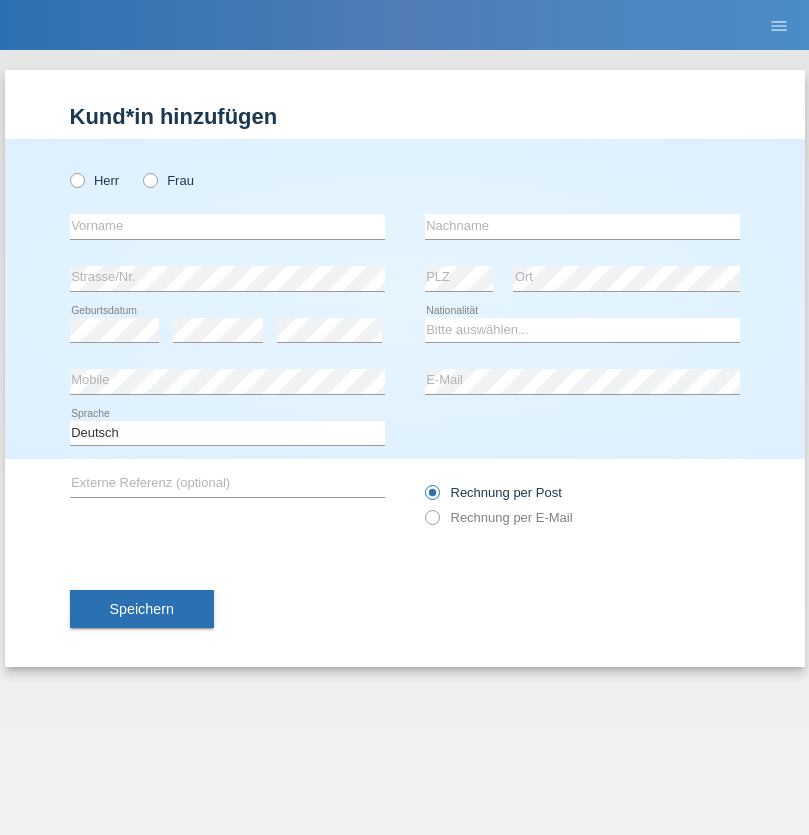 scroll, scrollTop: 0, scrollLeft: 0, axis: both 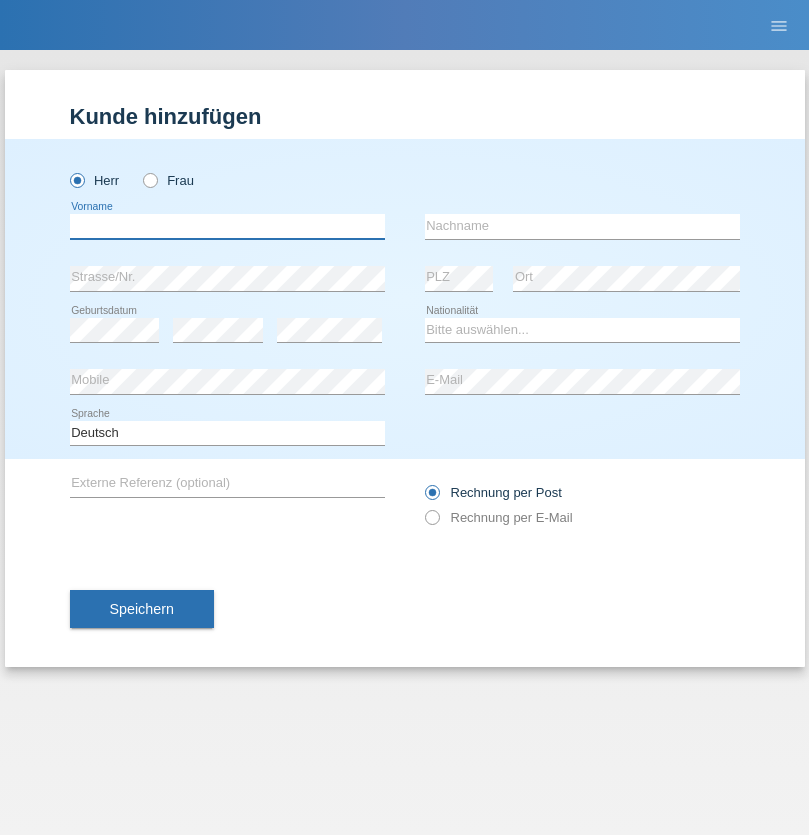 click at bounding box center [227, 226] 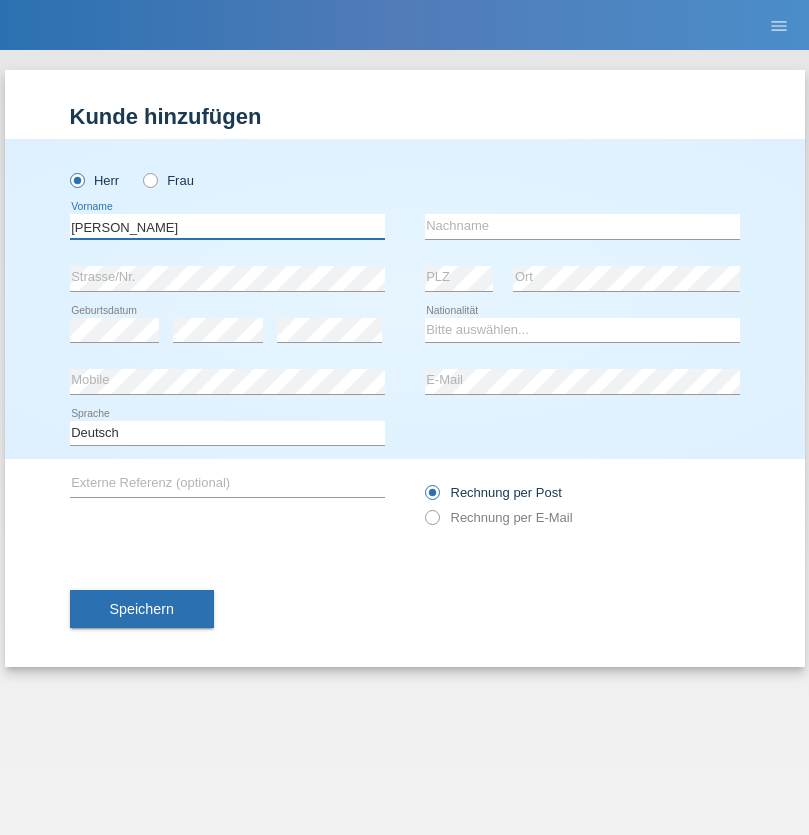 type on "[PERSON_NAME]" 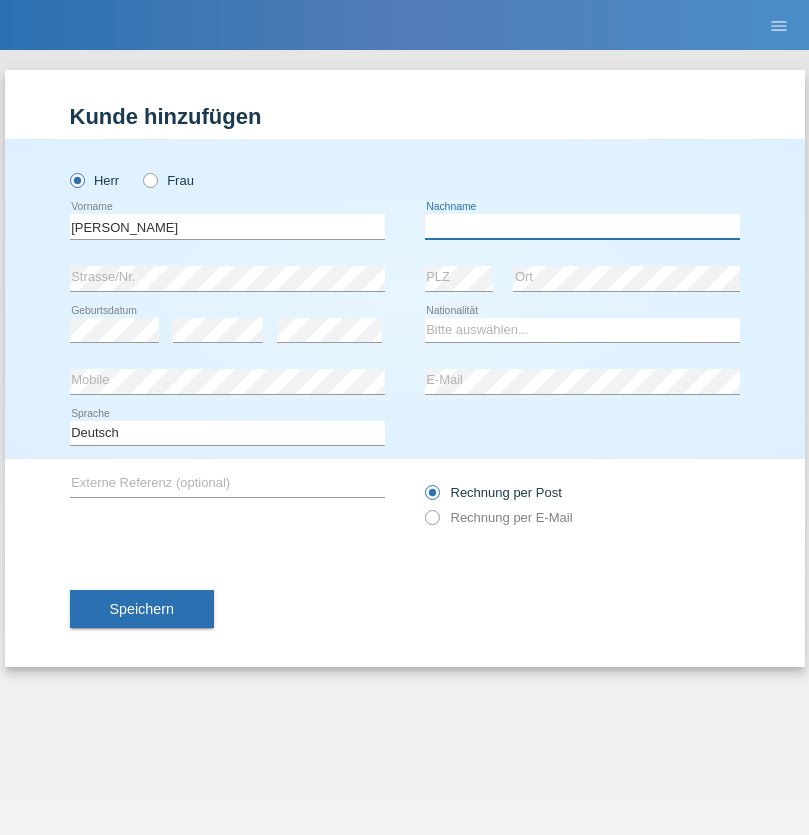 click at bounding box center (582, 226) 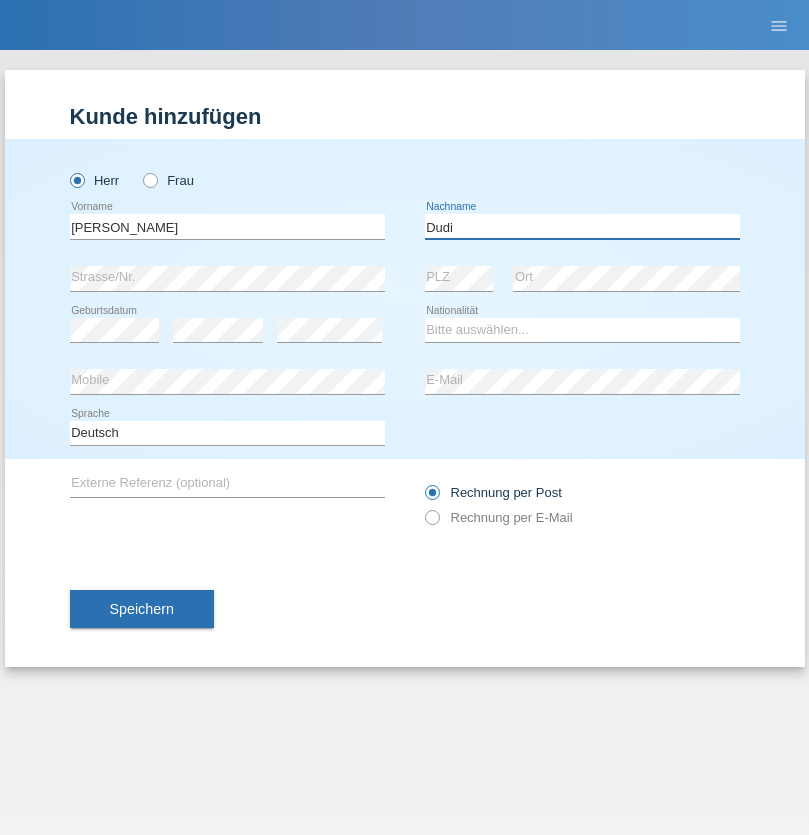 type on "Dudi" 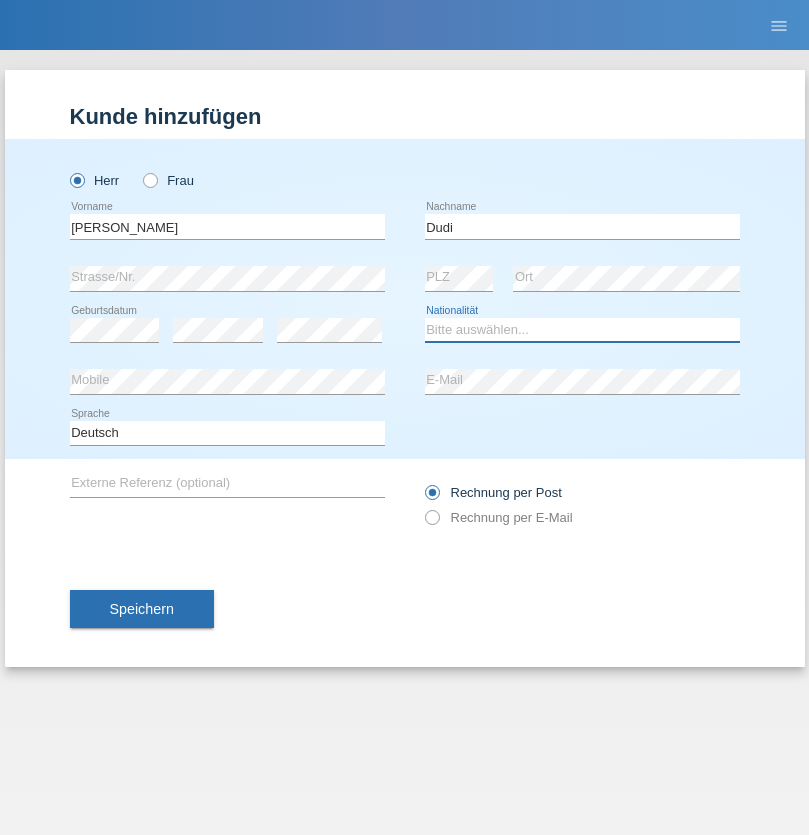 select on "SK" 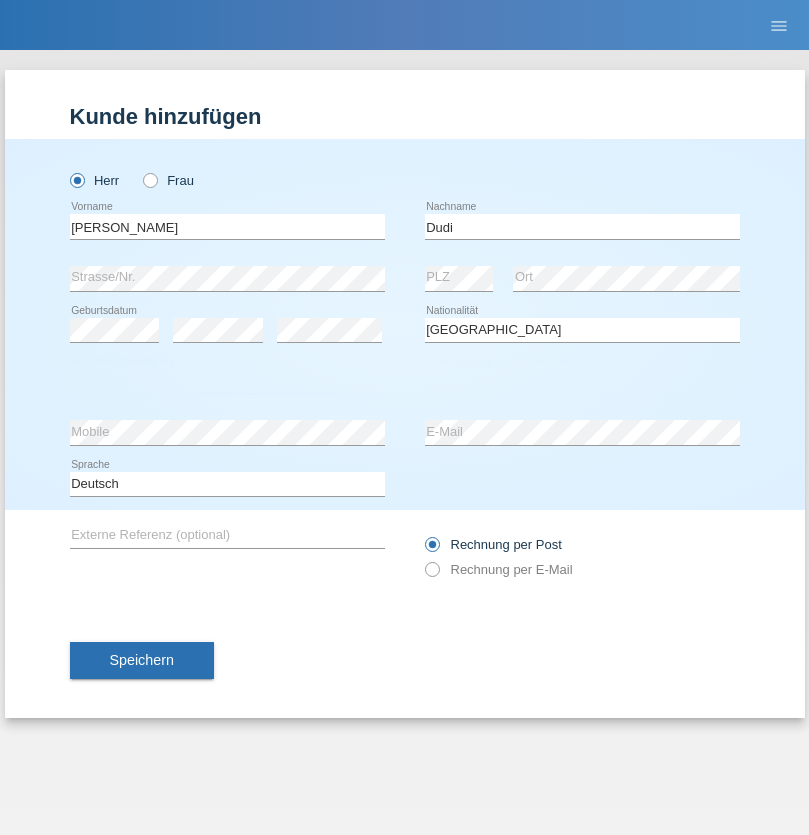 select on "C" 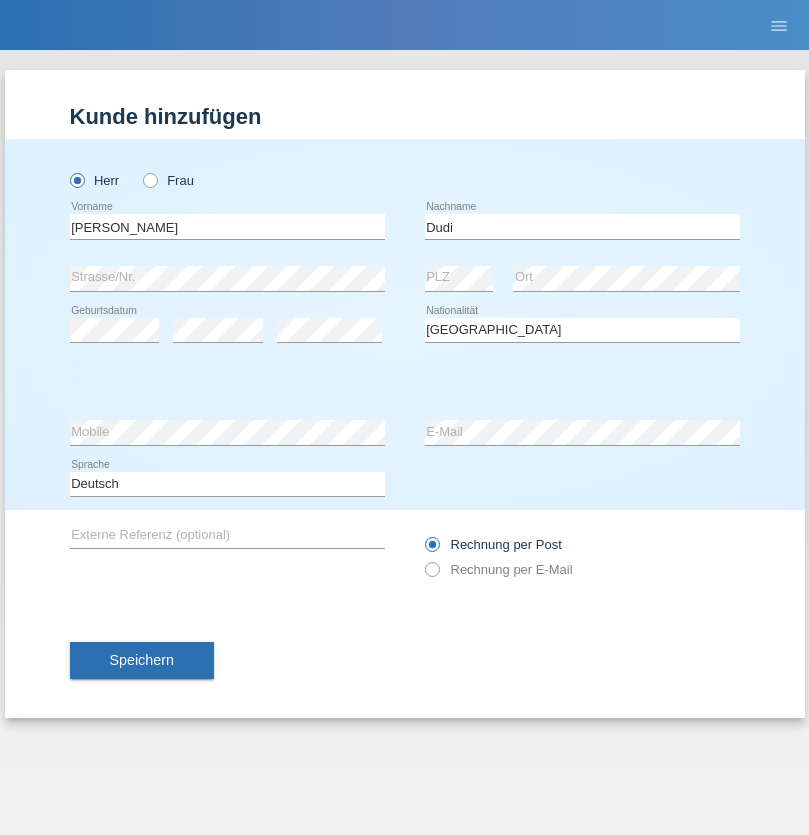 select on "25" 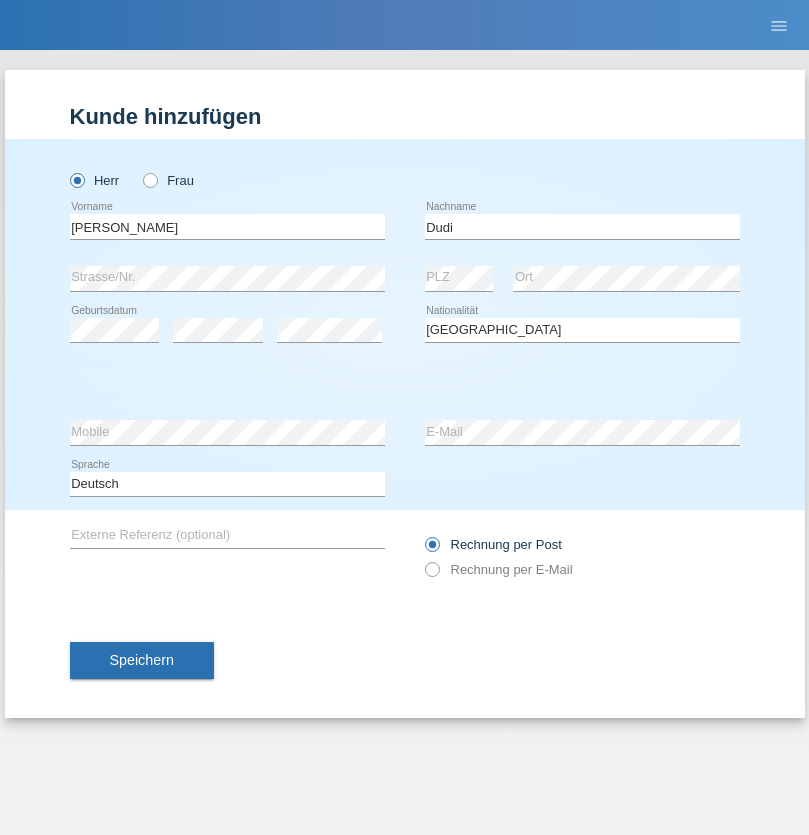 select on "05" 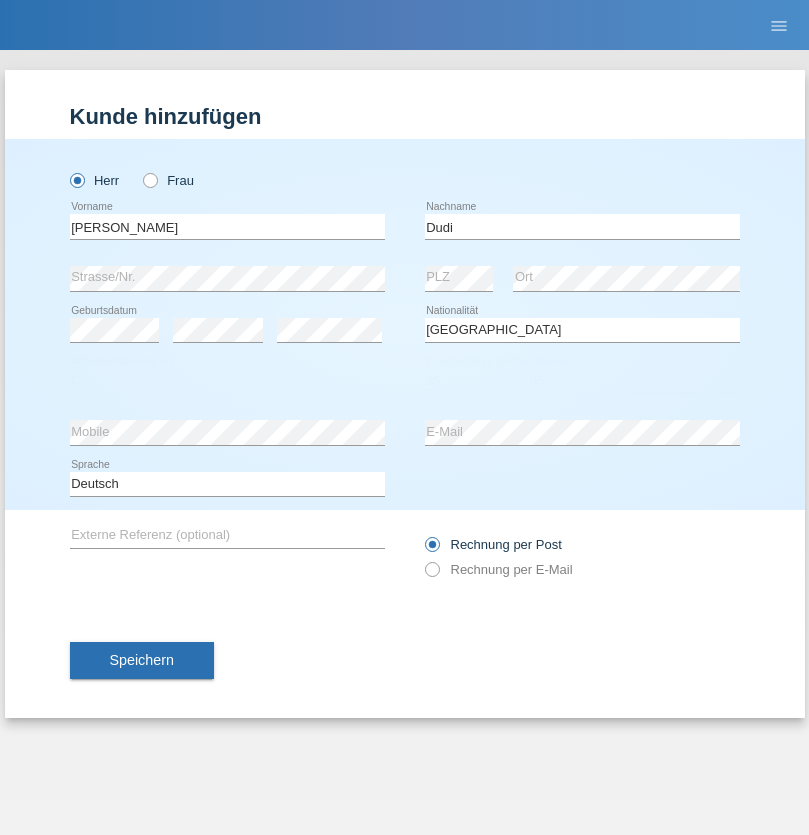 select on "2021" 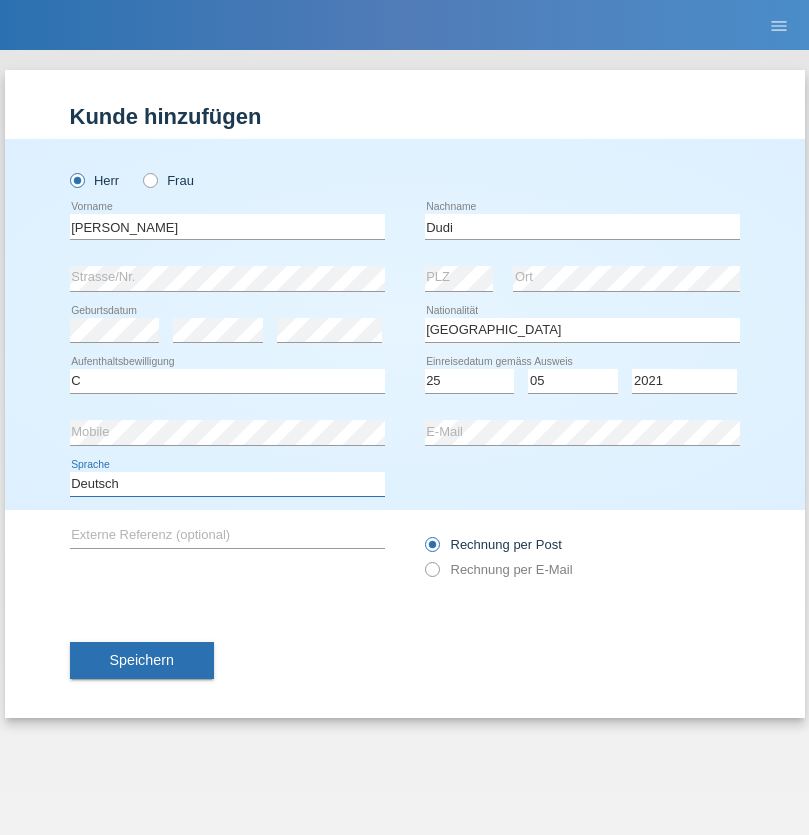 select on "en" 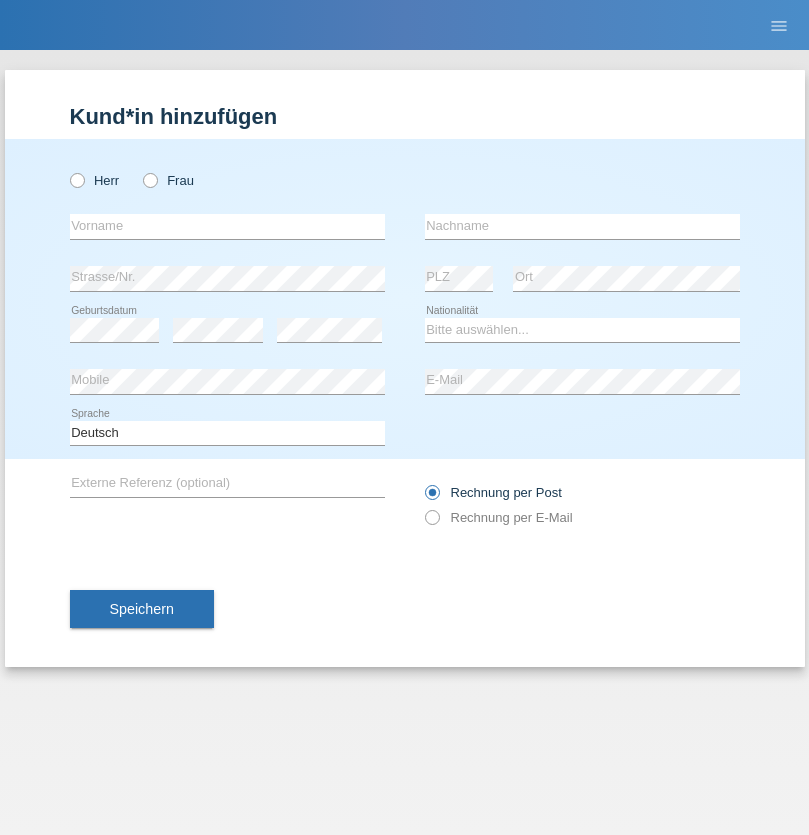 scroll, scrollTop: 0, scrollLeft: 0, axis: both 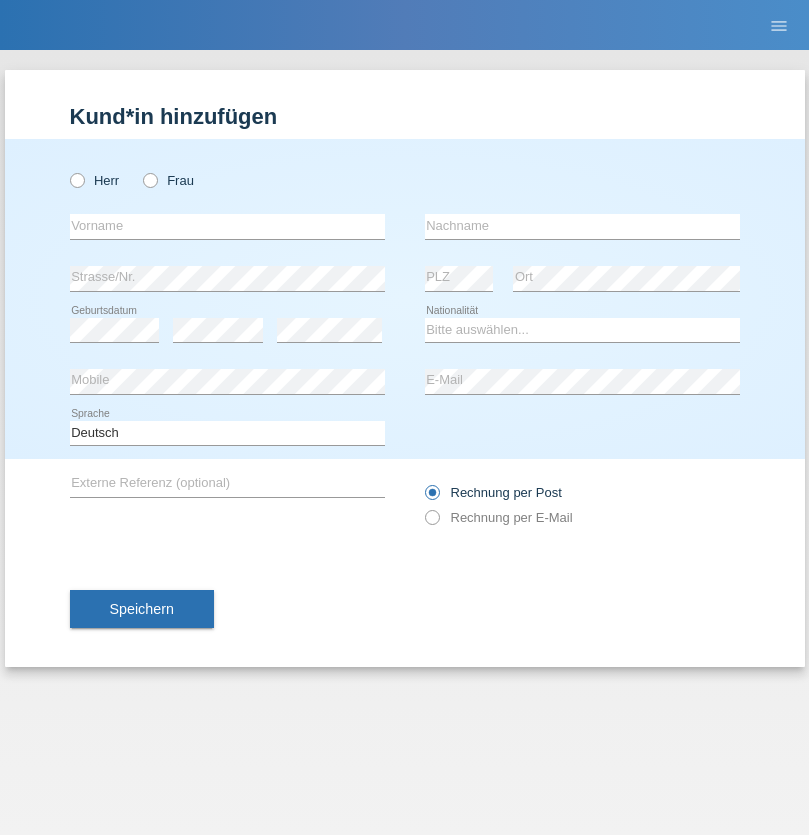 radio on "true" 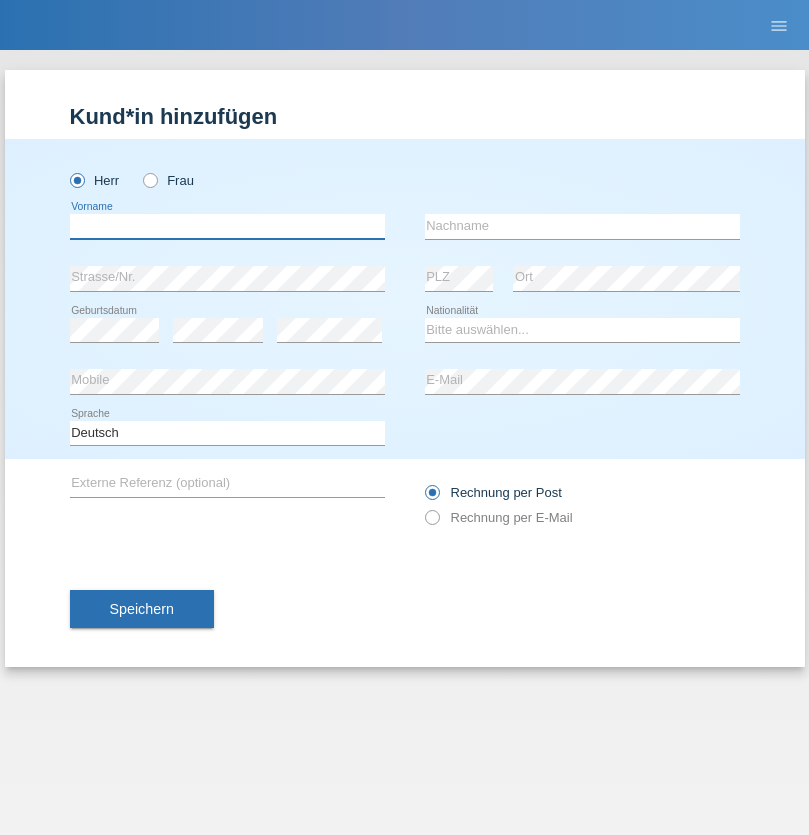 click at bounding box center [227, 226] 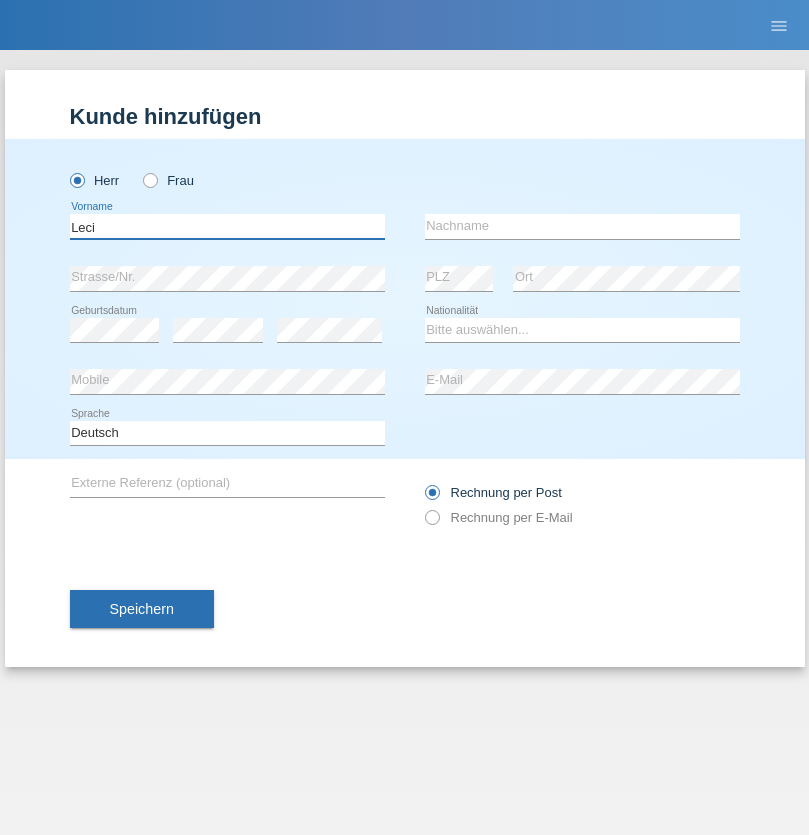 type on "Leci" 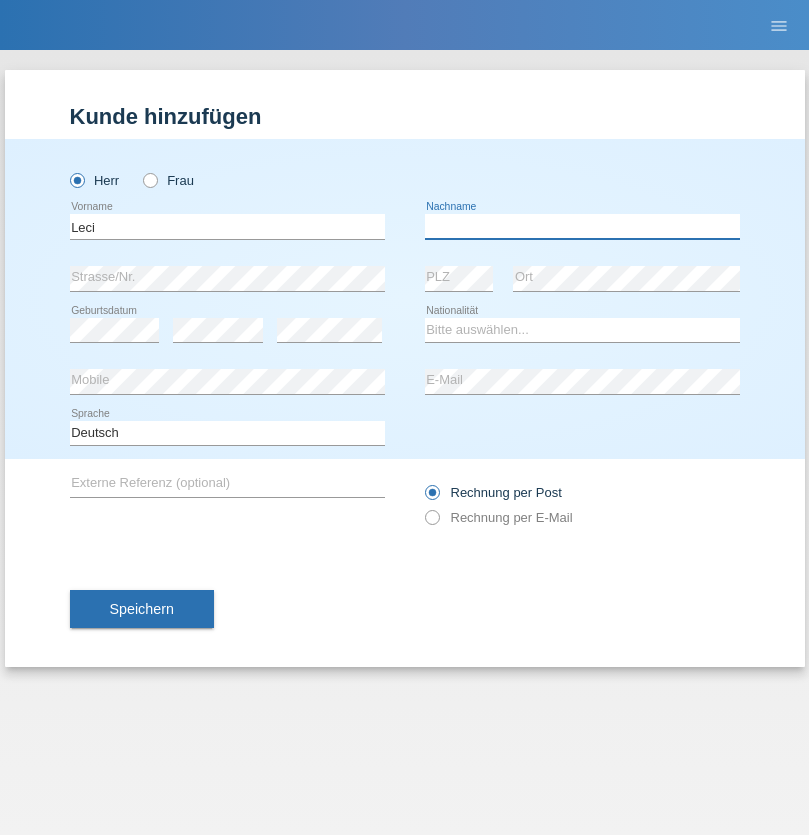 click at bounding box center [582, 226] 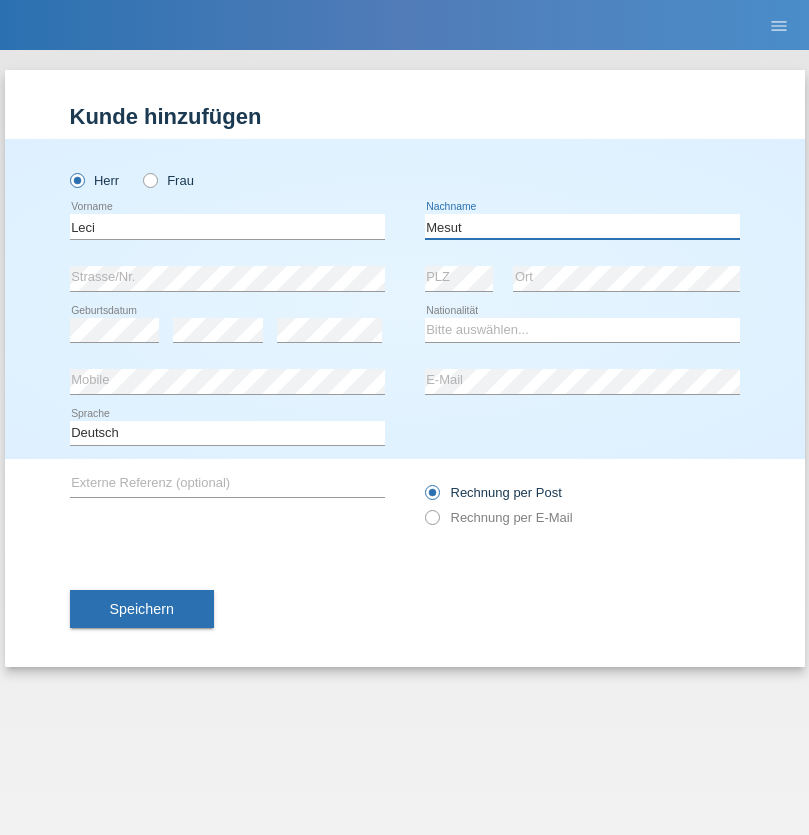 type on "Mesut" 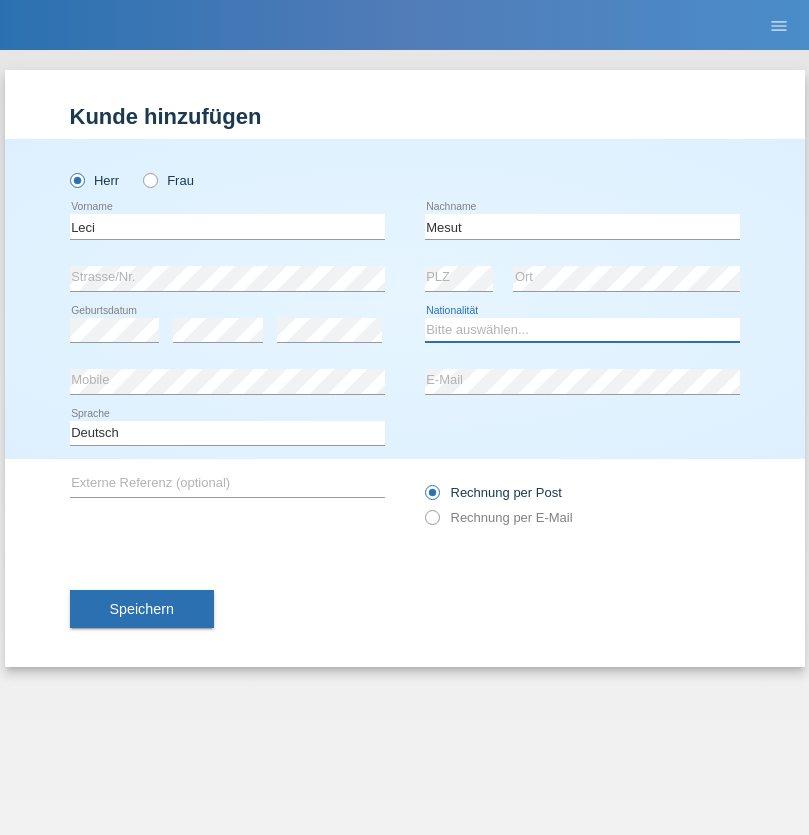 select on "XK" 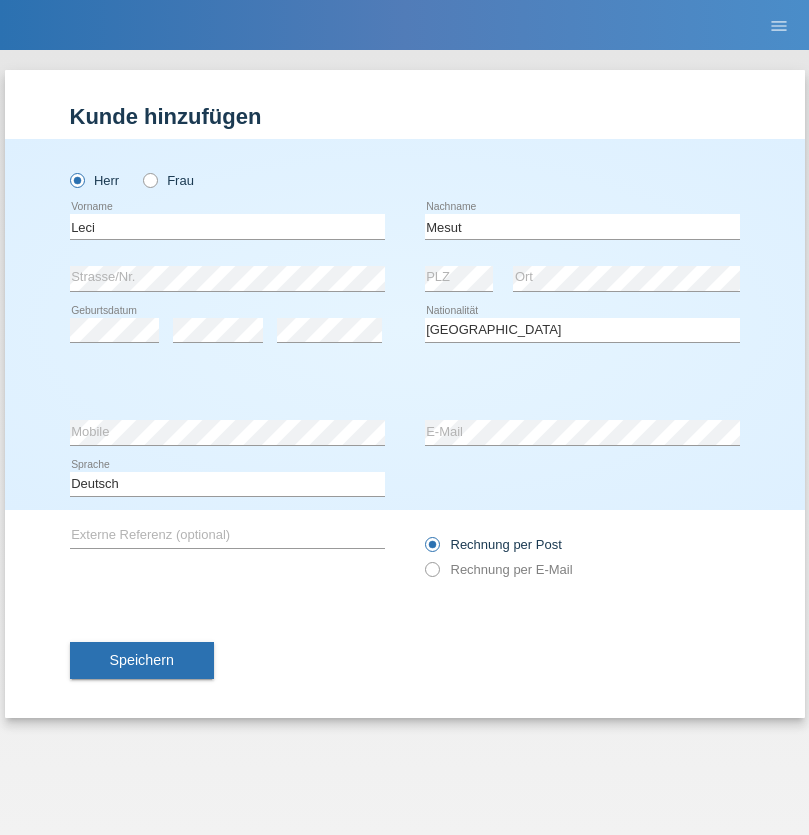 select on "C" 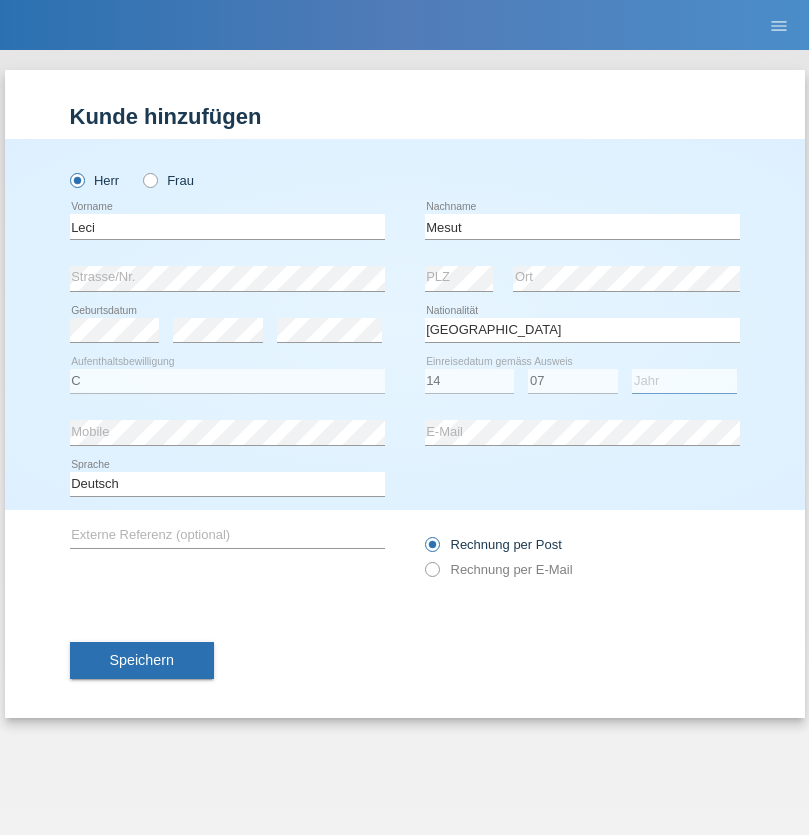 select on "2021" 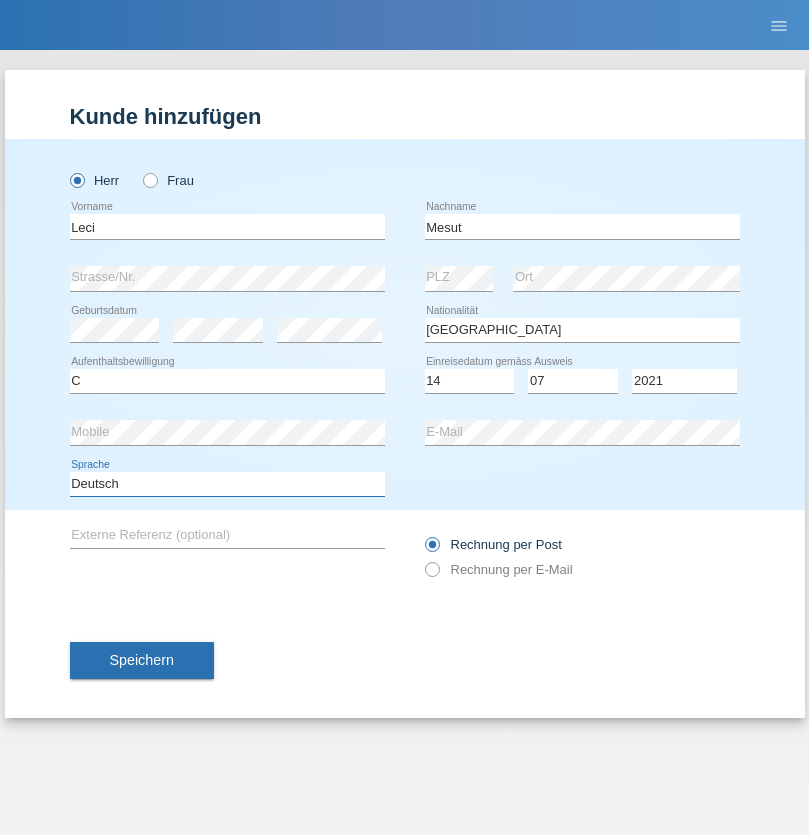 select on "en" 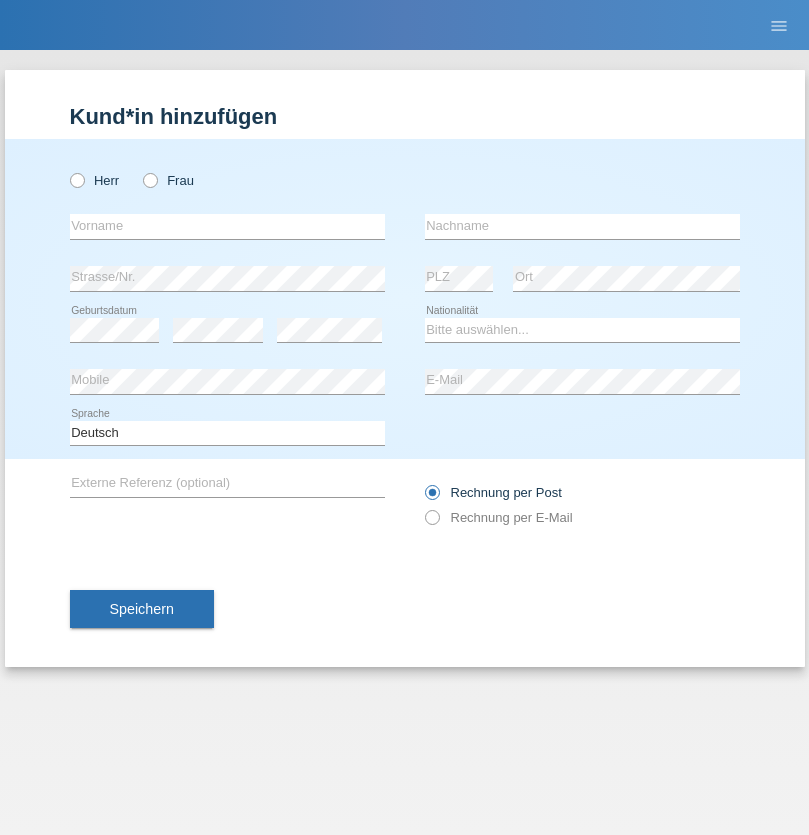 scroll, scrollTop: 0, scrollLeft: 0, axis: both 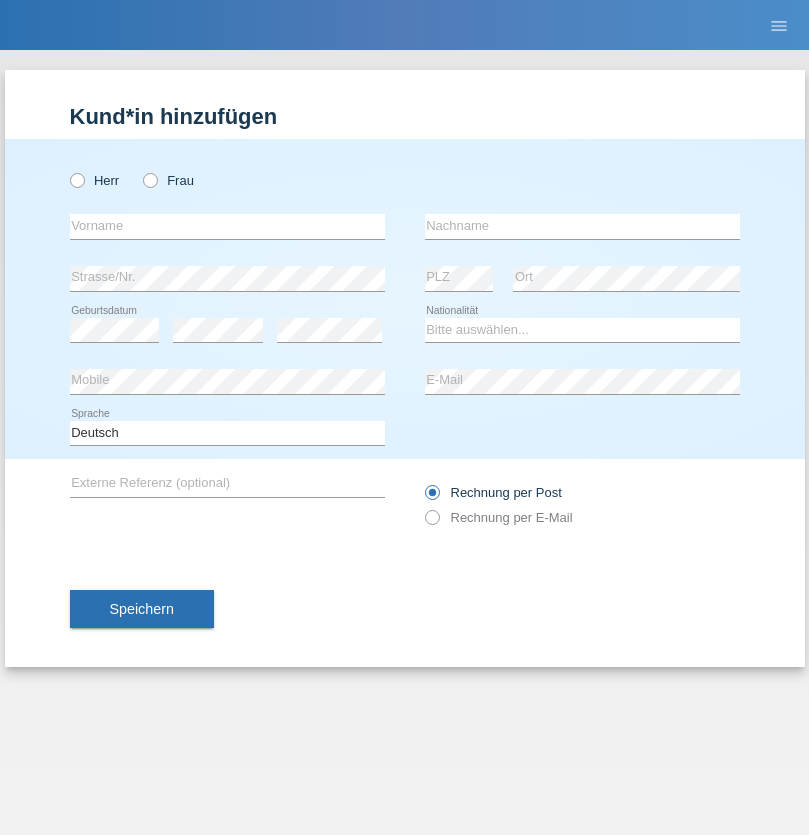 radio on "true" 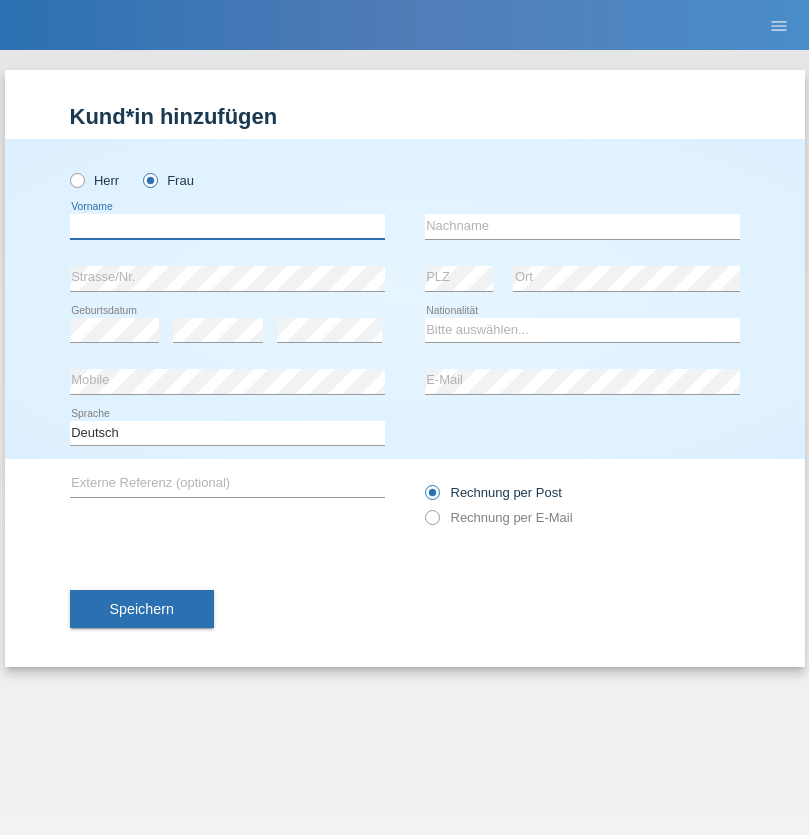 click at bounding box center (227, 226) 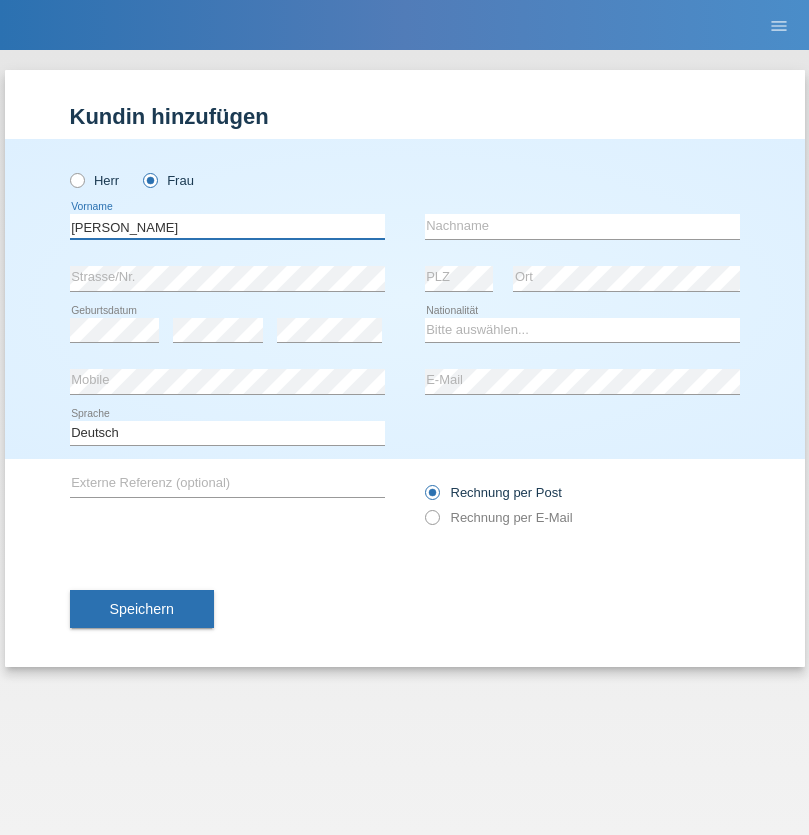 type on "[PERSON_NAME]" 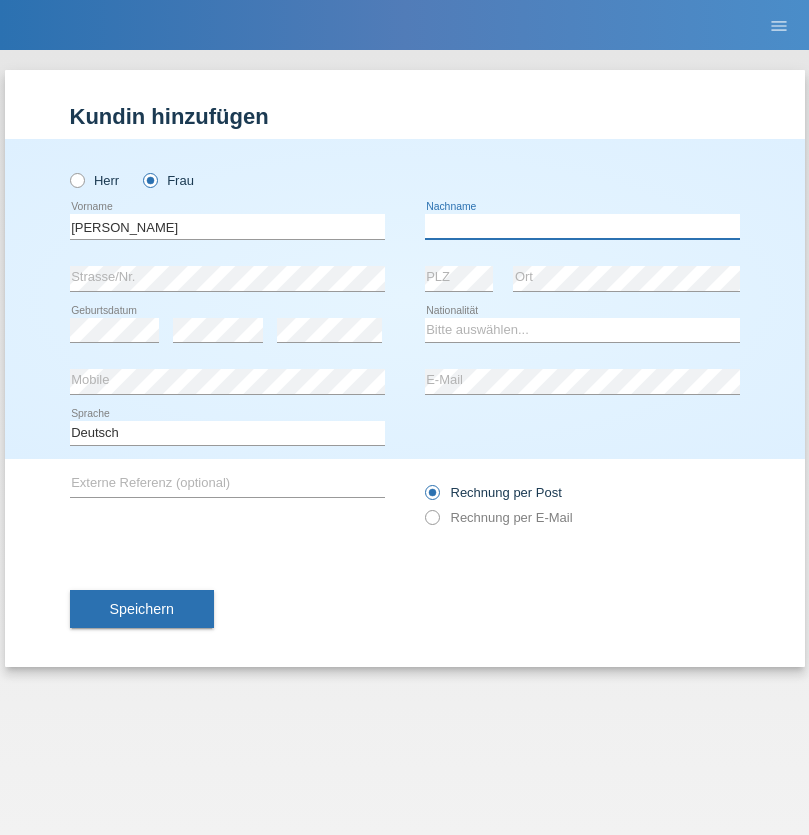 click at bounding box center (582, 226) 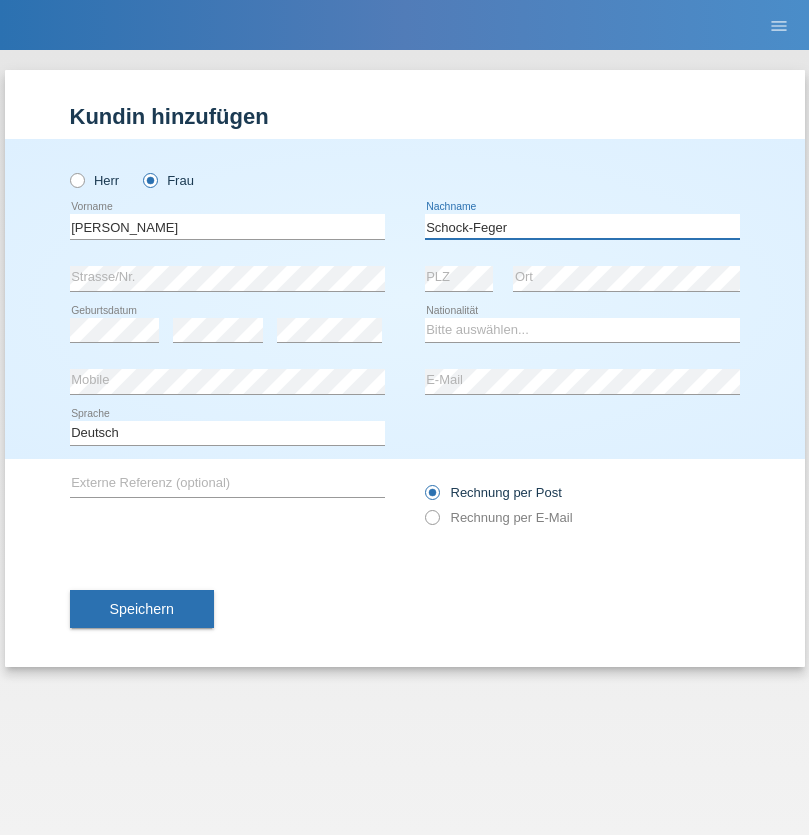 type on "Schock-Feger" 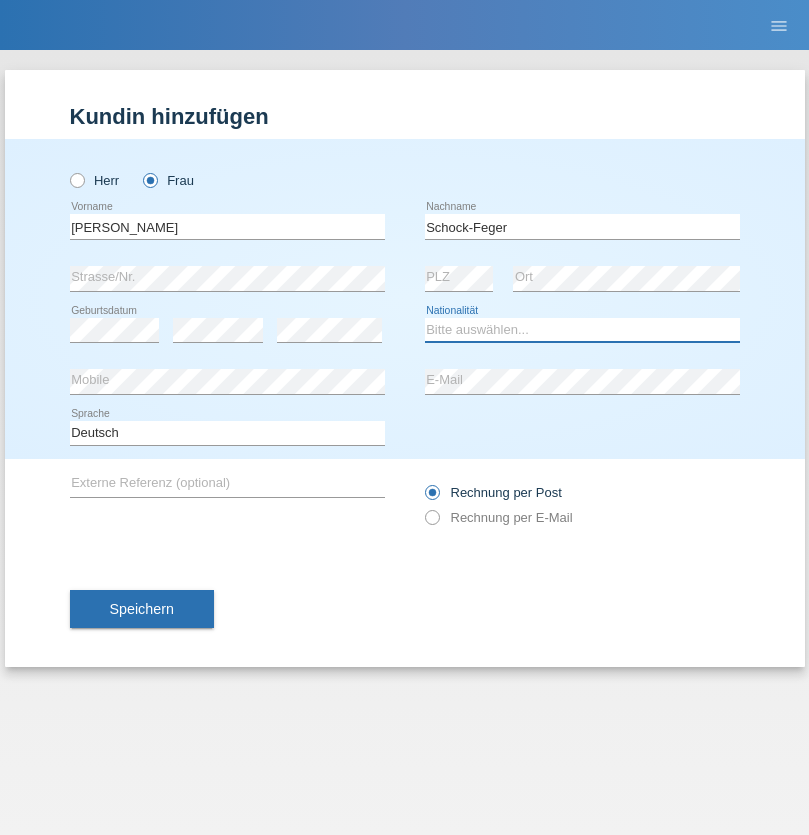 select on "CH" 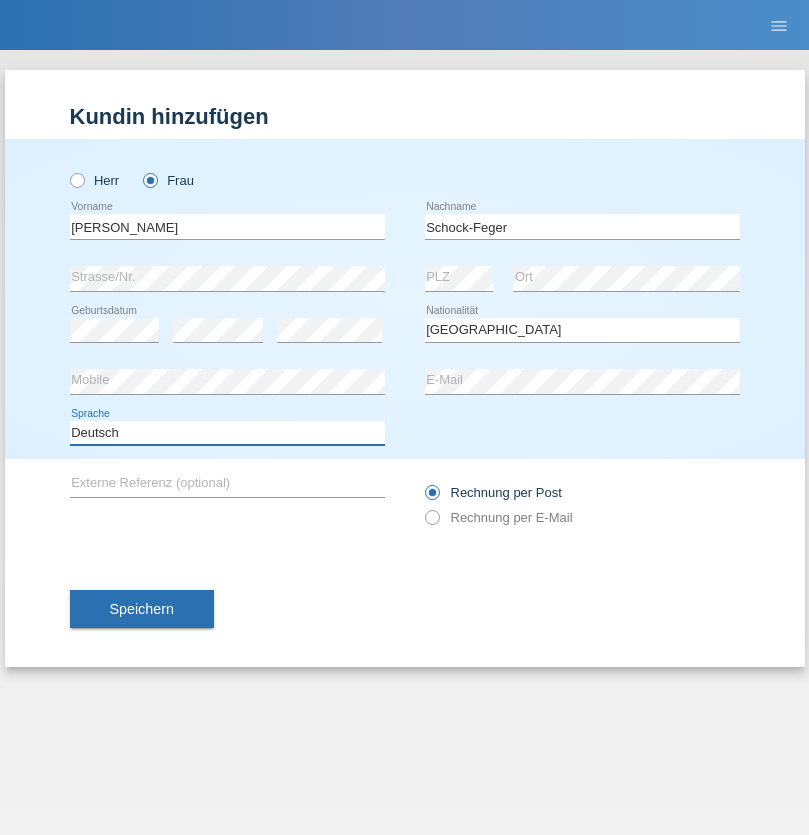 select on "en" 